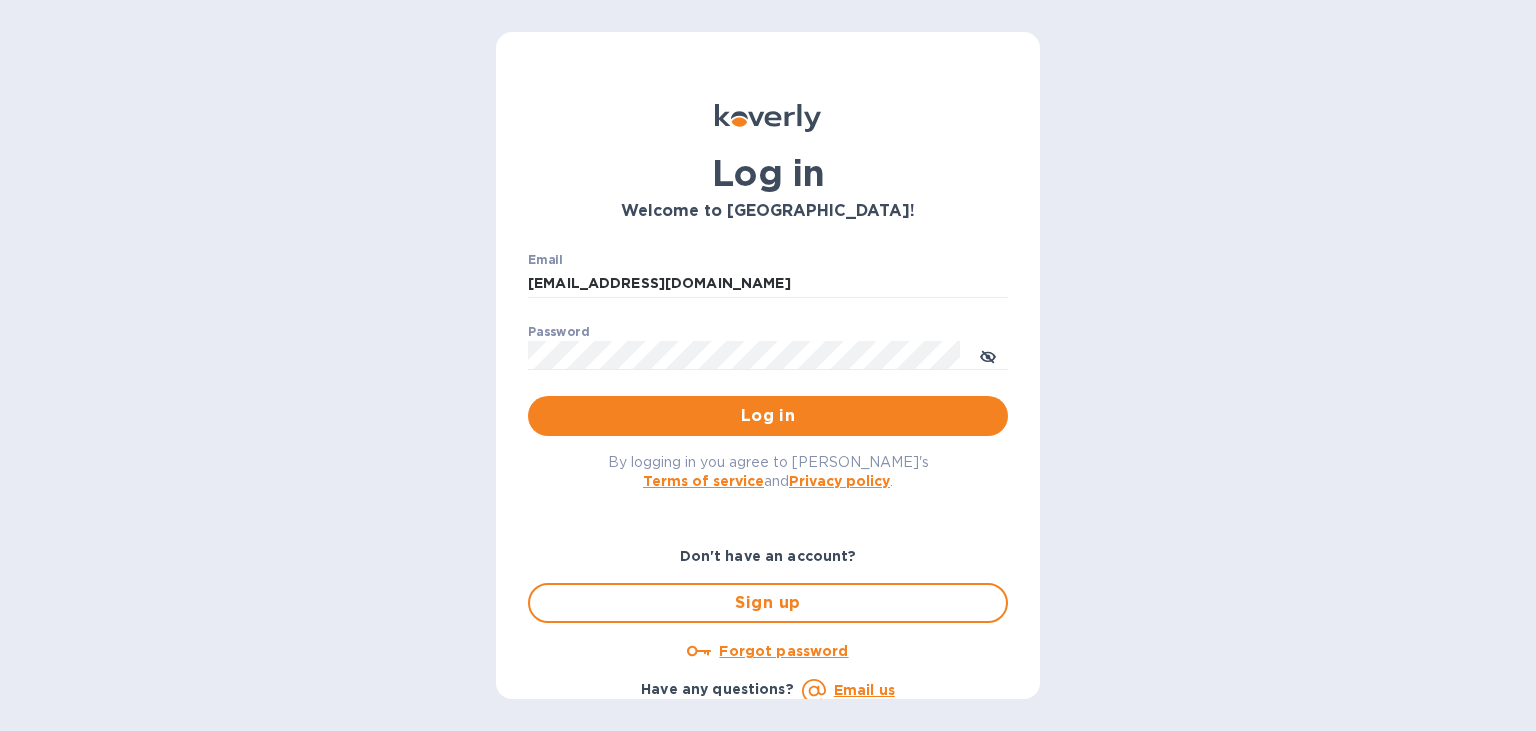 scroll, scrollTop: 0, scrollLeft: 0, axis: both 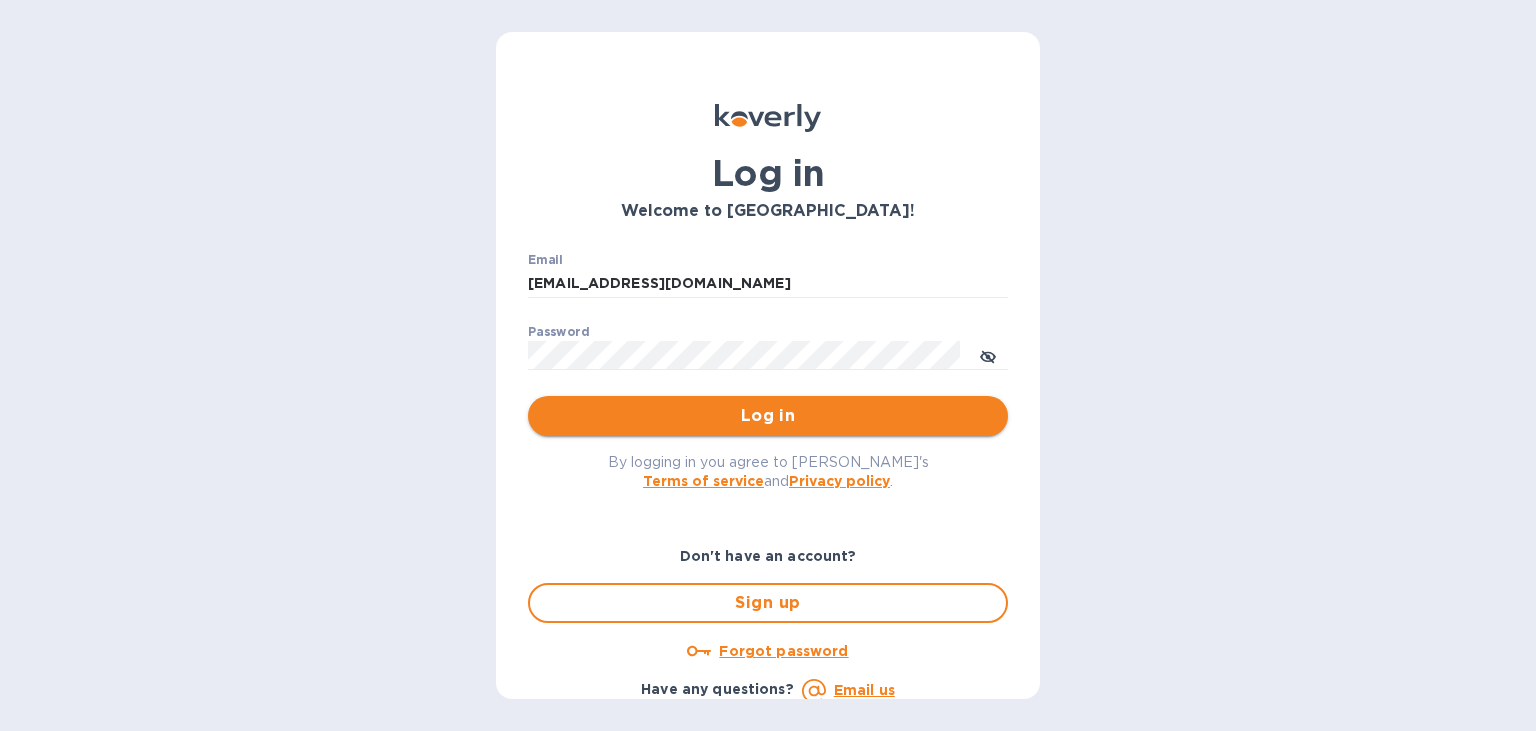click on "Log in" at bounding box center [768, 416] 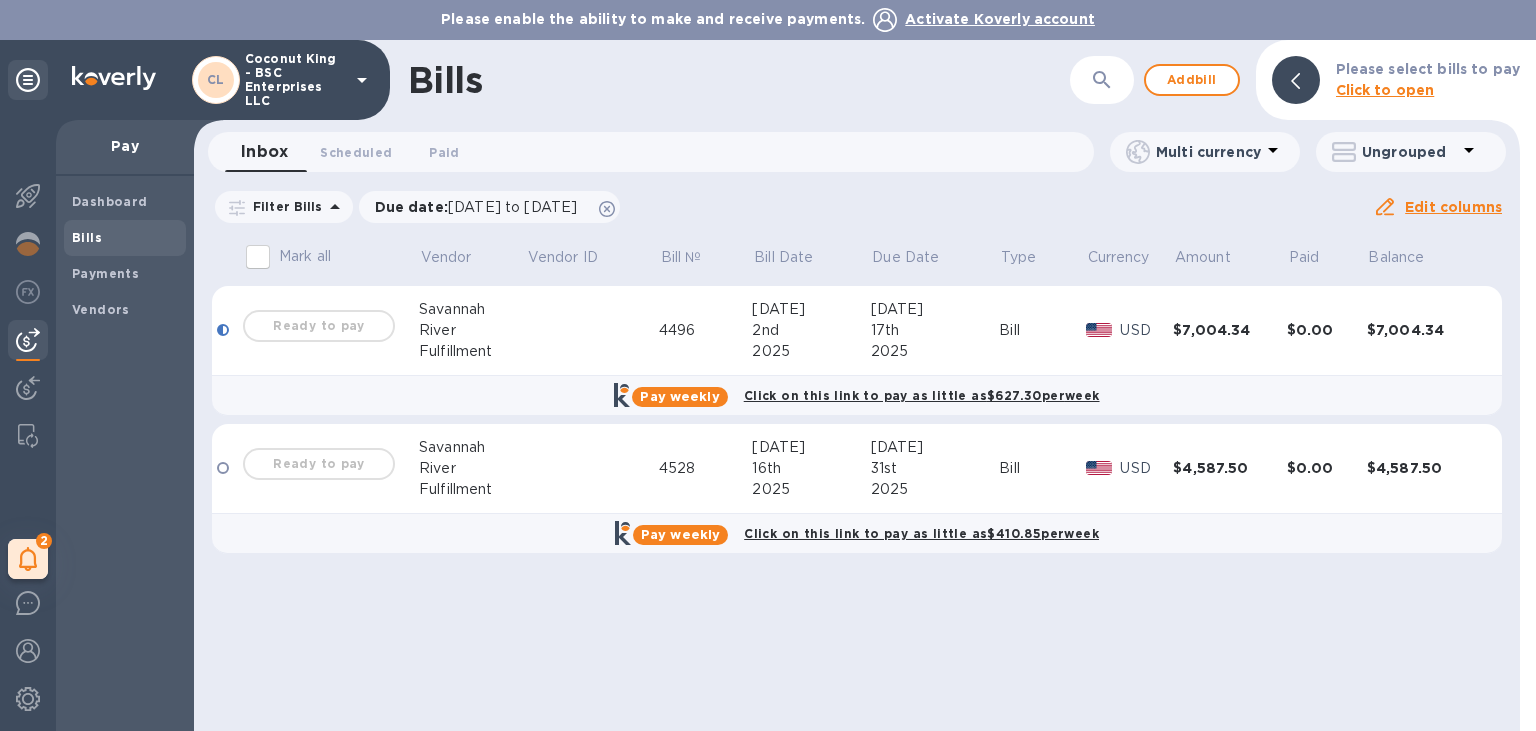 click on "Ready to pay" at bounding box center [319, 326] 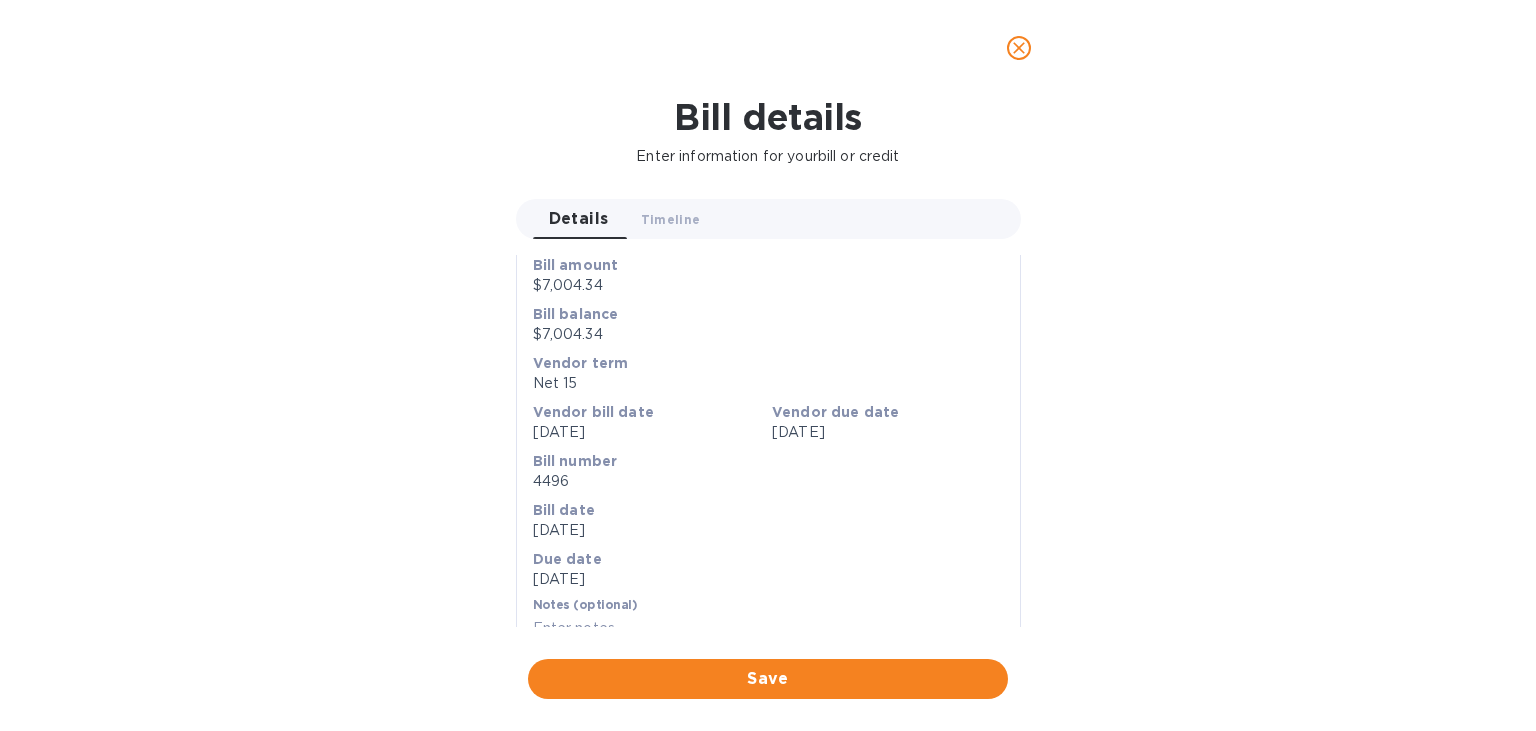 scroll, scrollTop: 222, scrollLeft: 0, axis: vertical 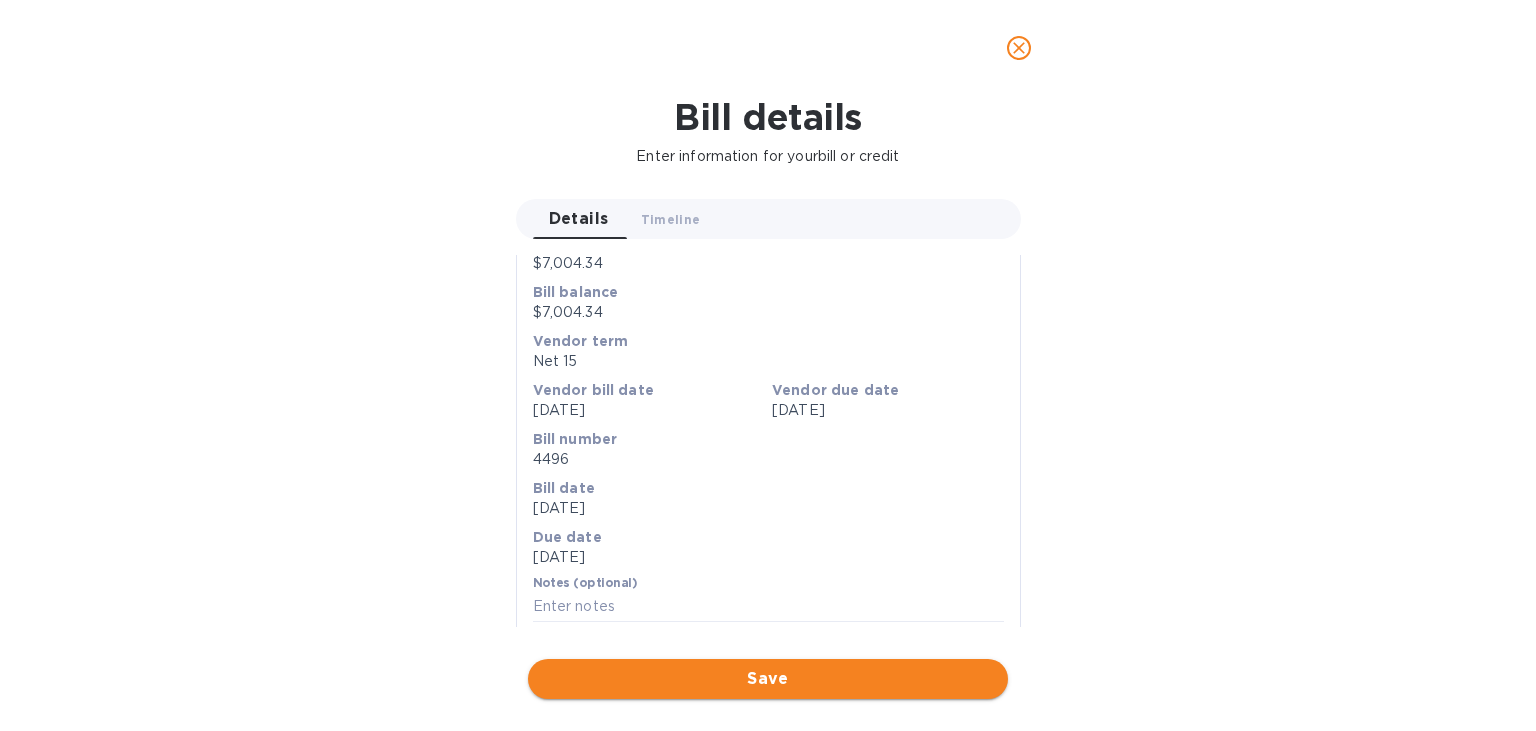 click on "Save" at bounding box center [768, 679] 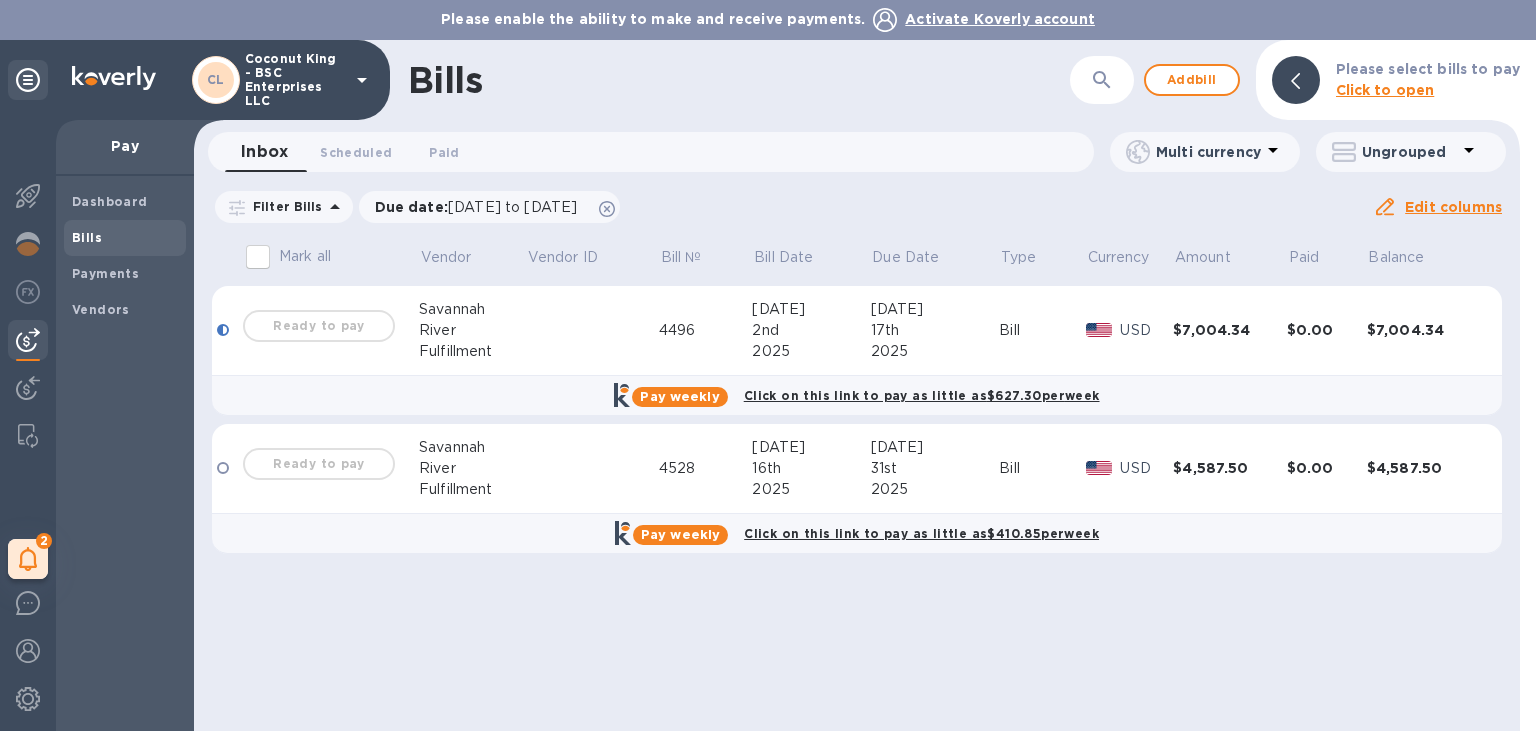 click on "Mark all" at bounding box center [258, 257] 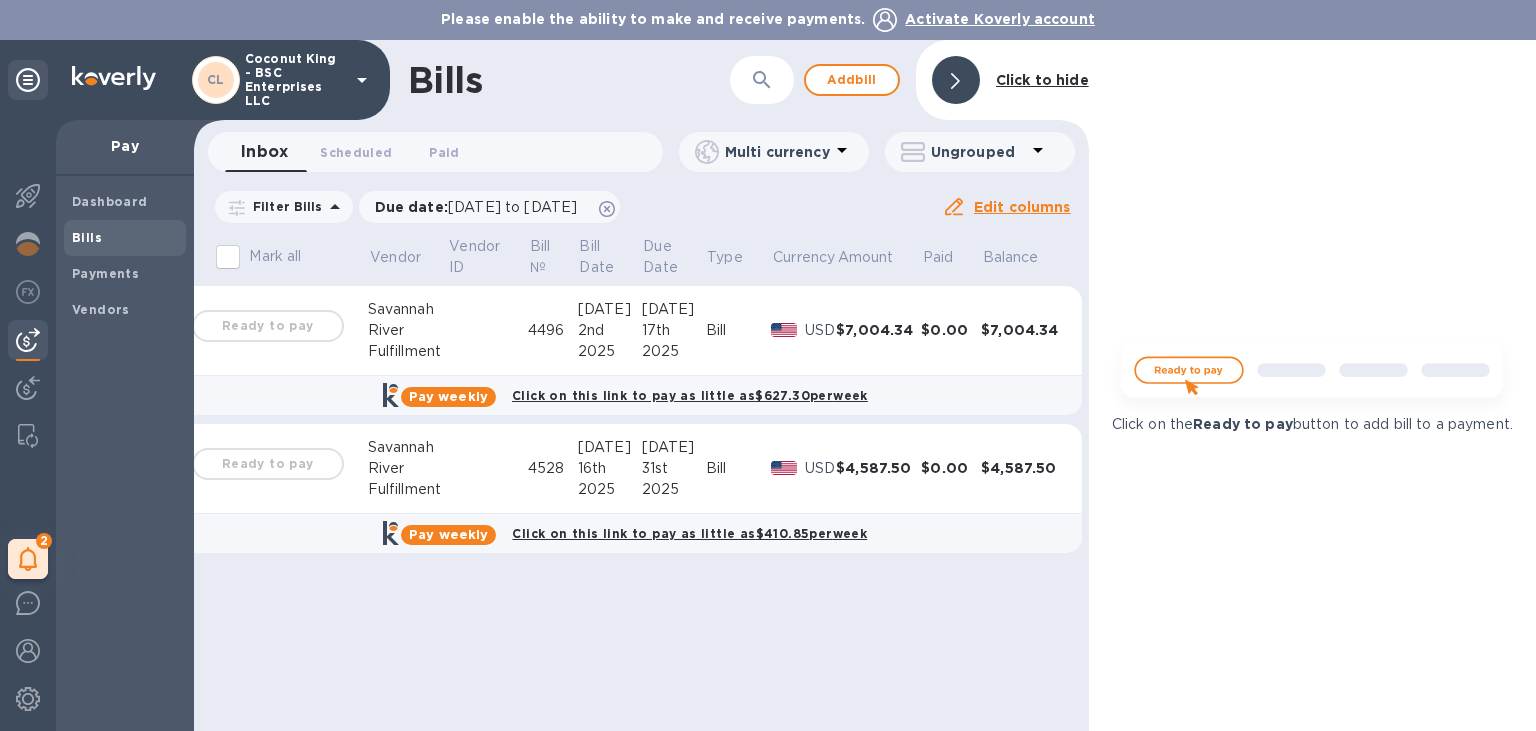 scroll, scrollTop: 0, scrollLeft: 0, axis: both 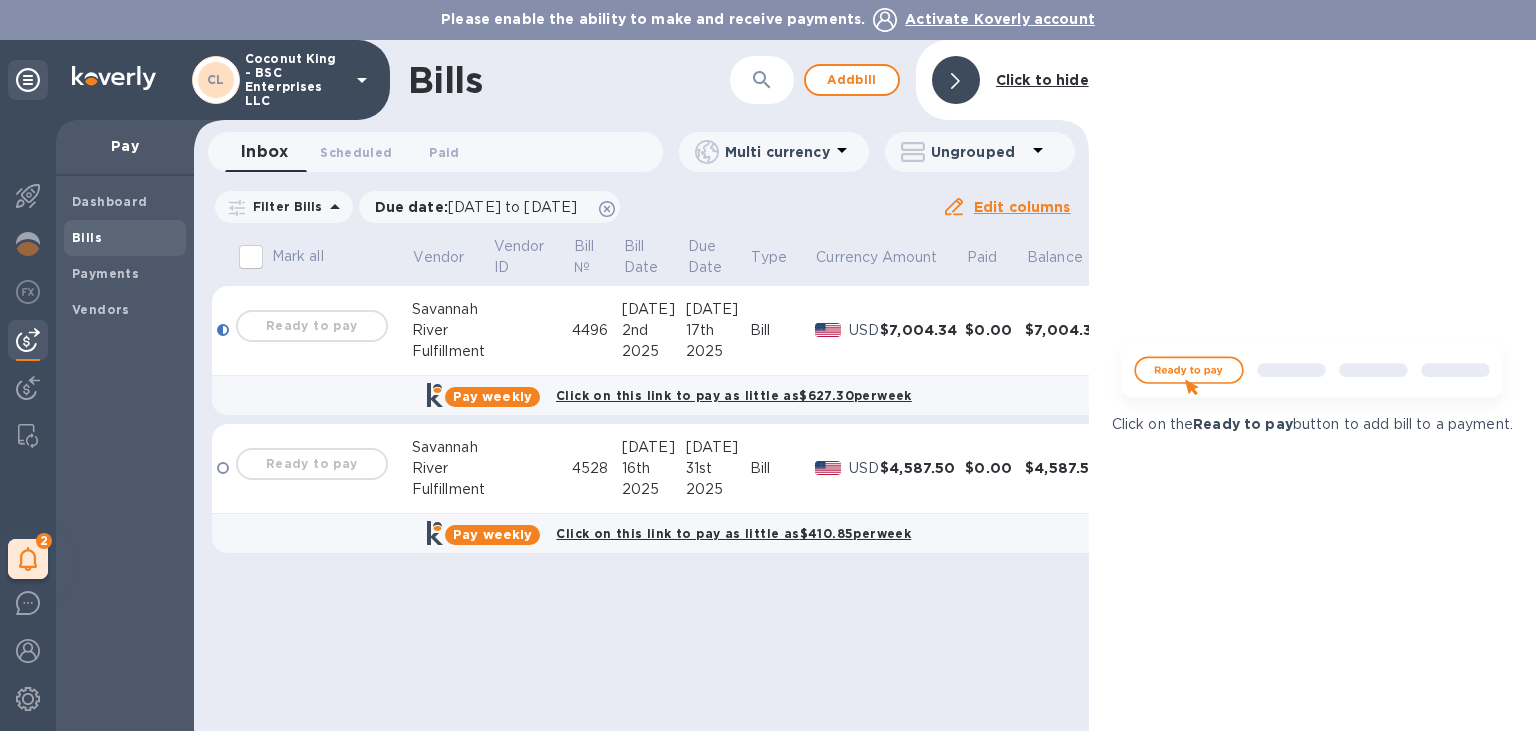 click on "Ready to pay" at bounding box center [312, 326] 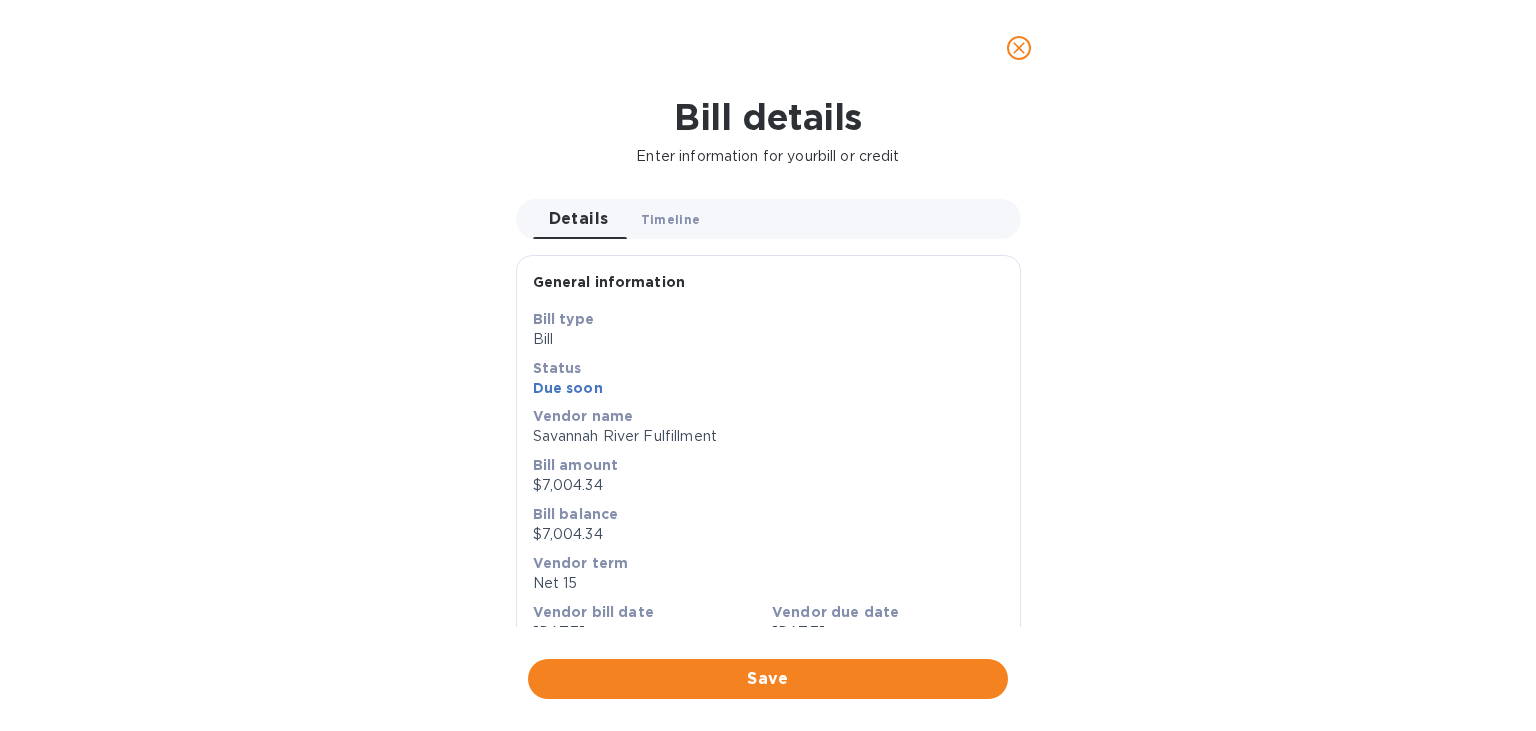 click on "Timeline 0" at bounding box center [671, 219] 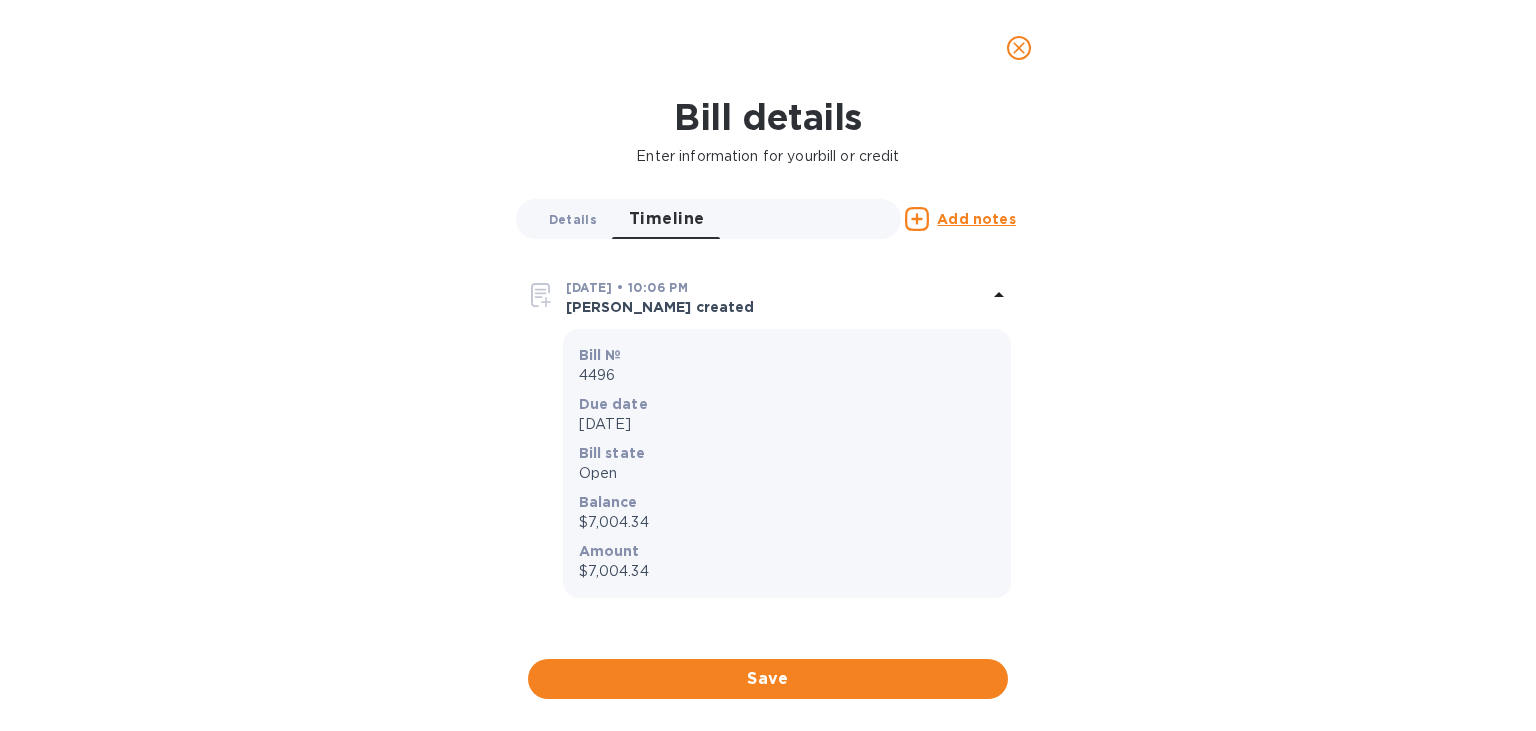 click on "Details 0" at bounding box center (573, 219) 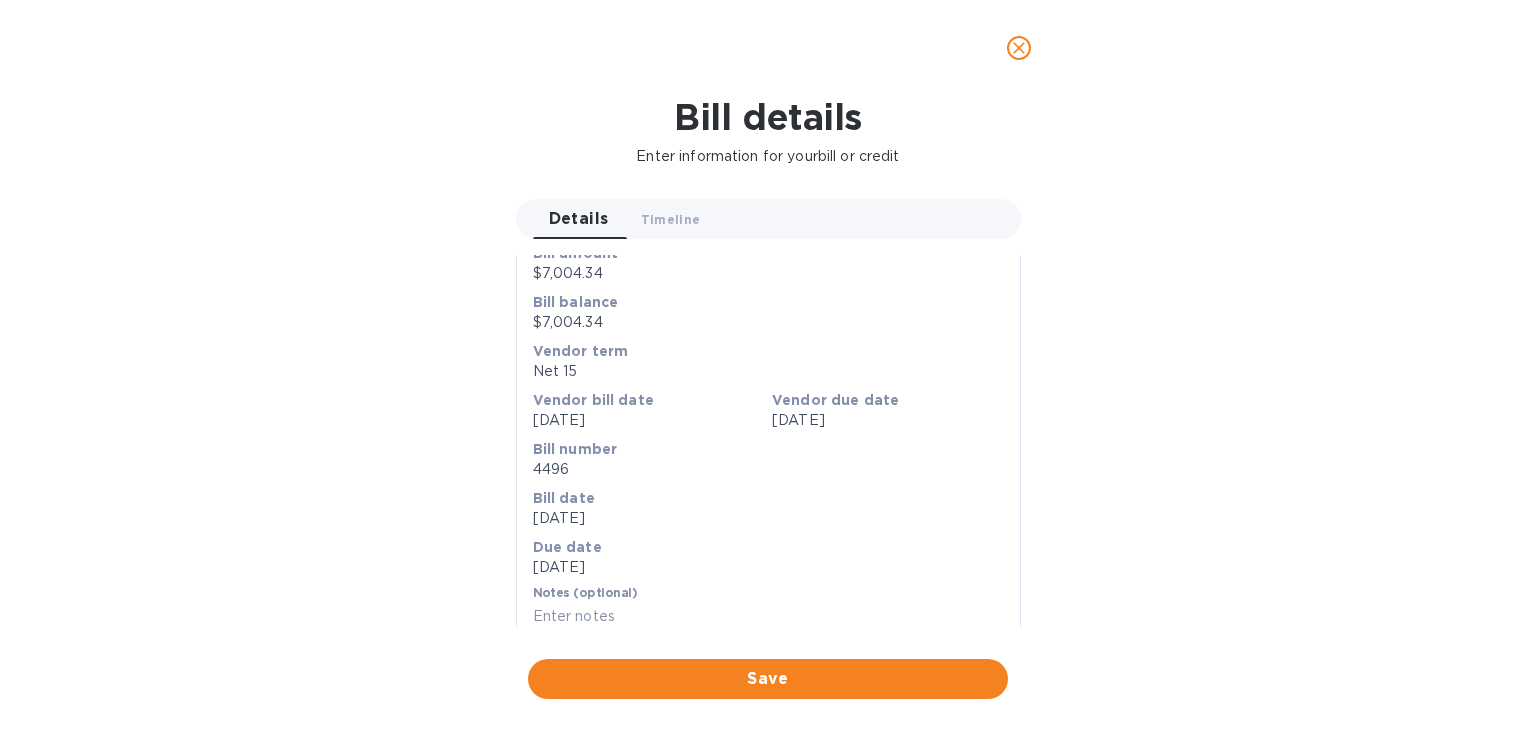 scroll, scrollTop: 222, scrollLeft: 0, axis: vertical 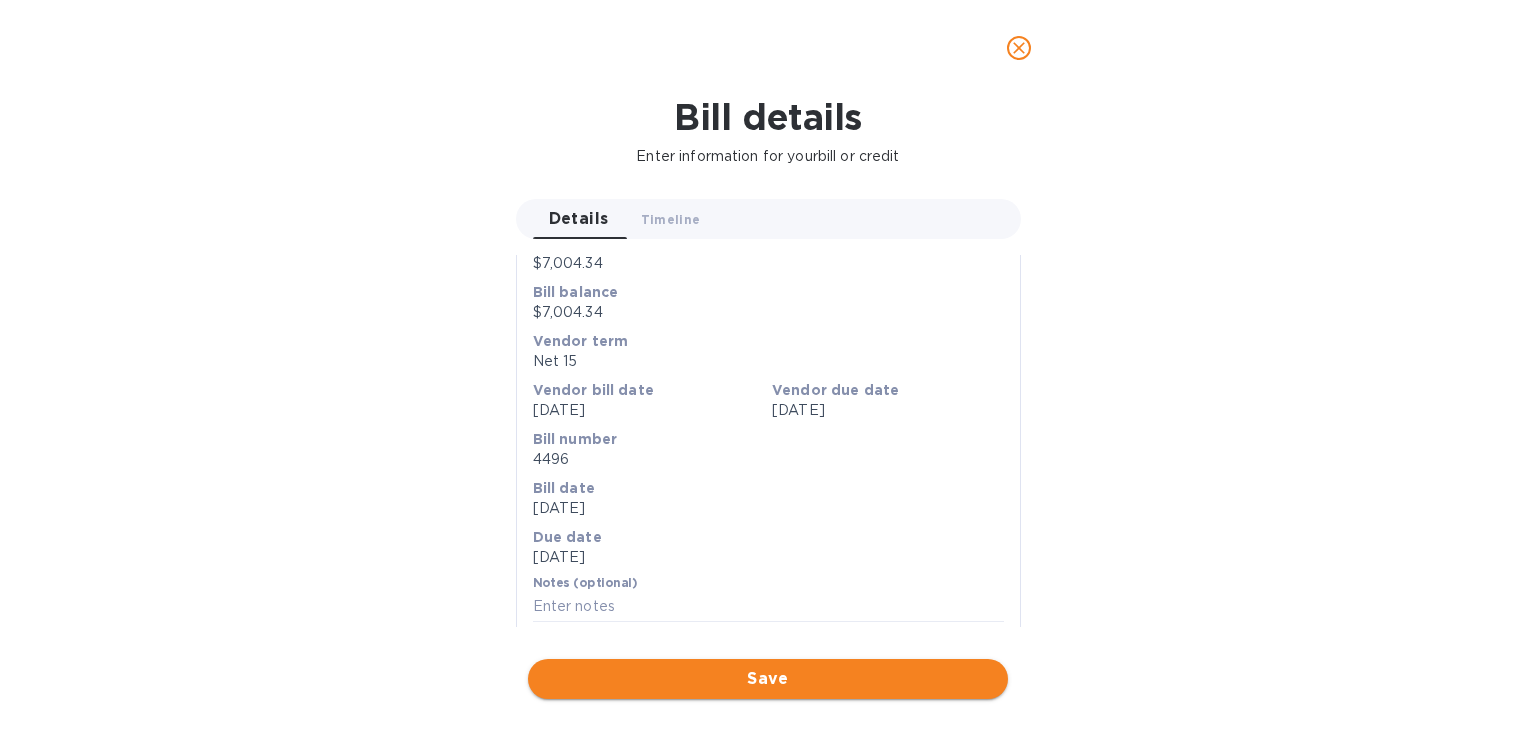 click on "Save" at bounding box center [768, 679] 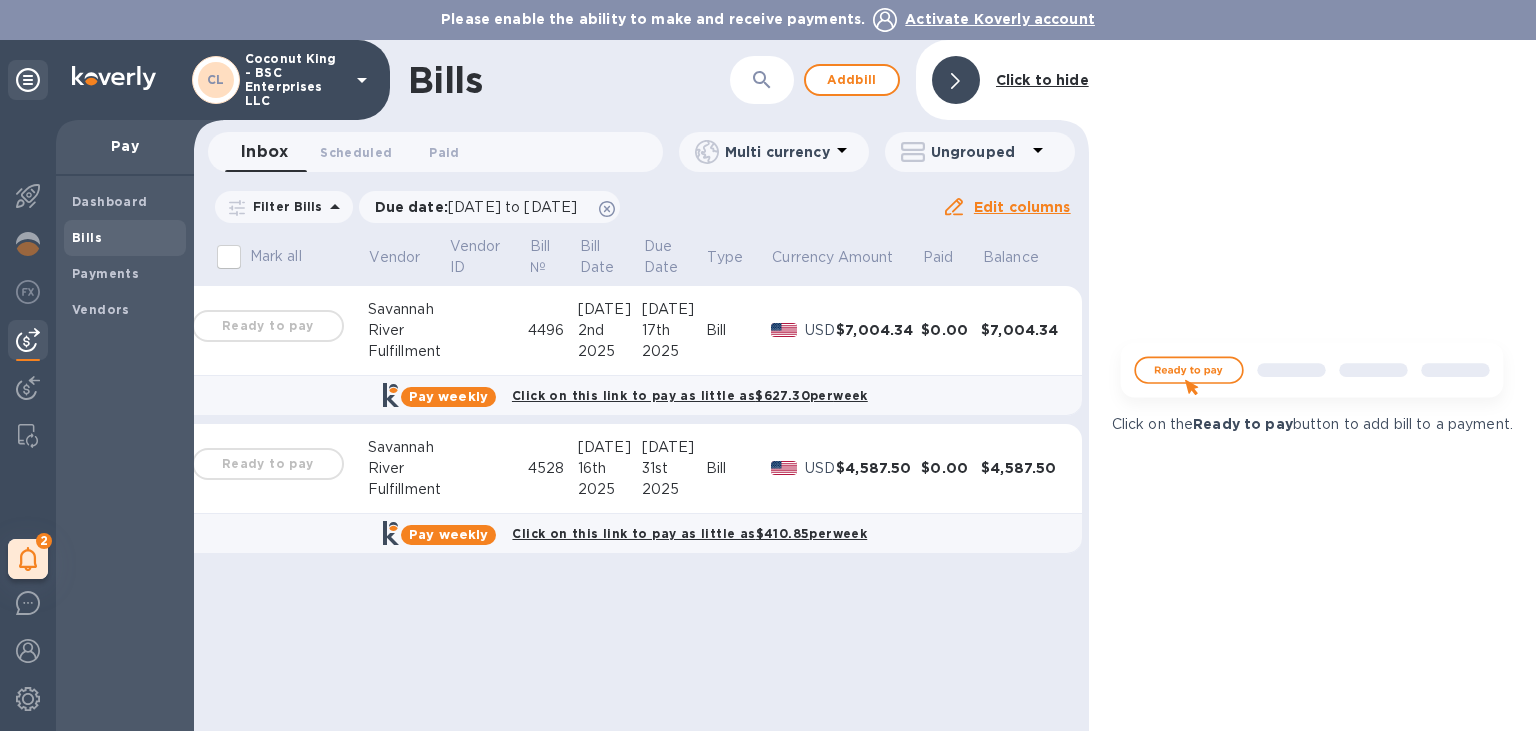 scroll, scrollTop: 0, scrollLeft: 0, axis: both 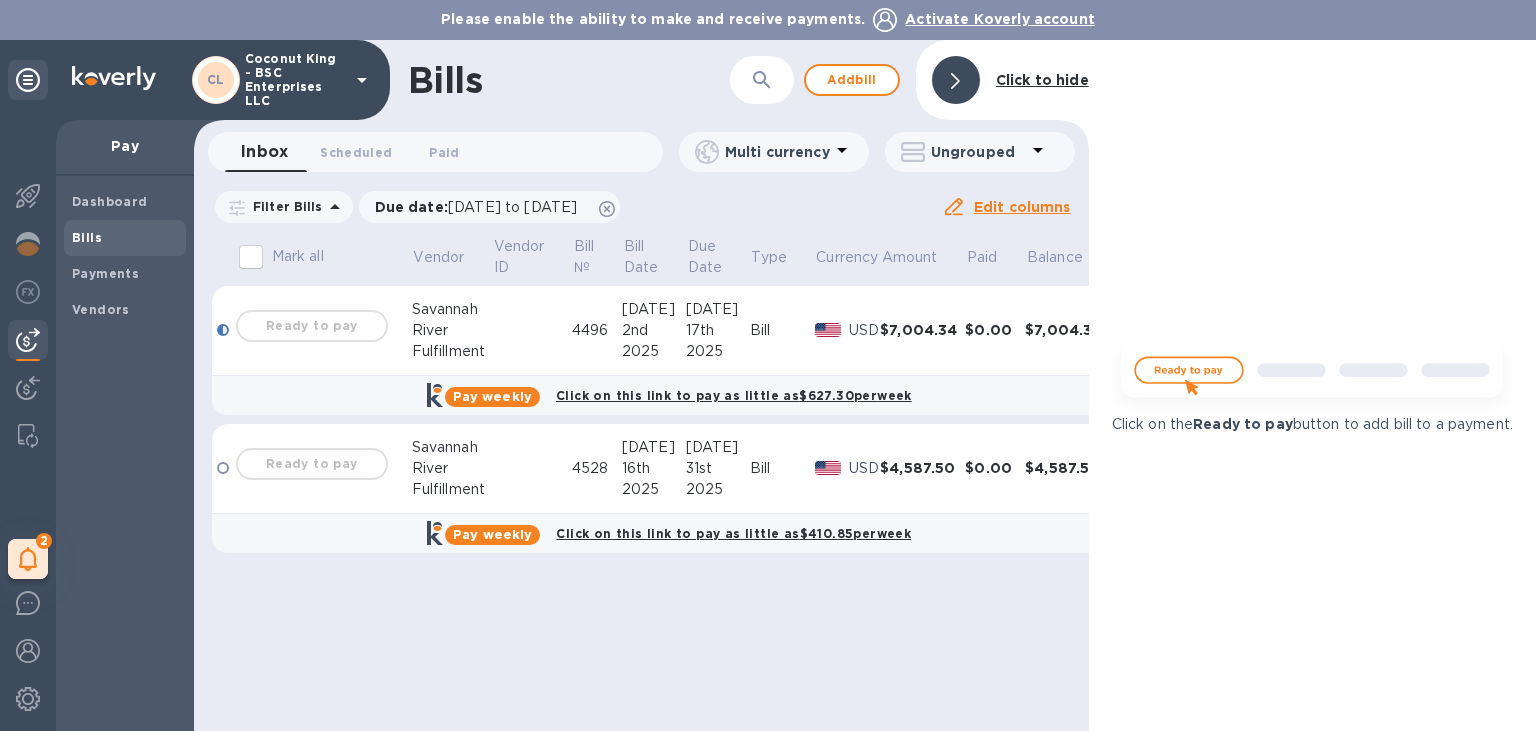 click at bounding box center [223, 330] 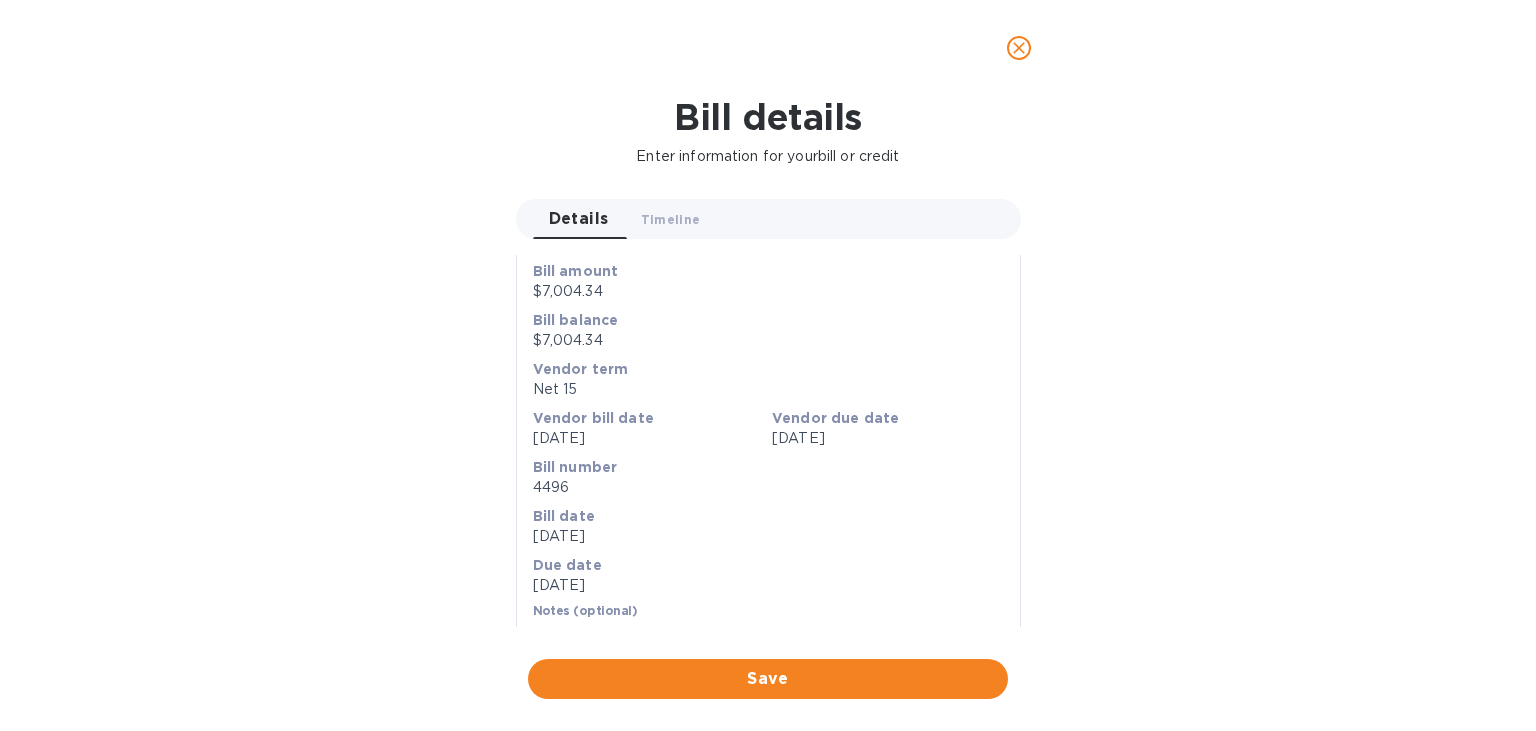scroll, scrollTop: 222, scrollLeft: 0, axis: vertical 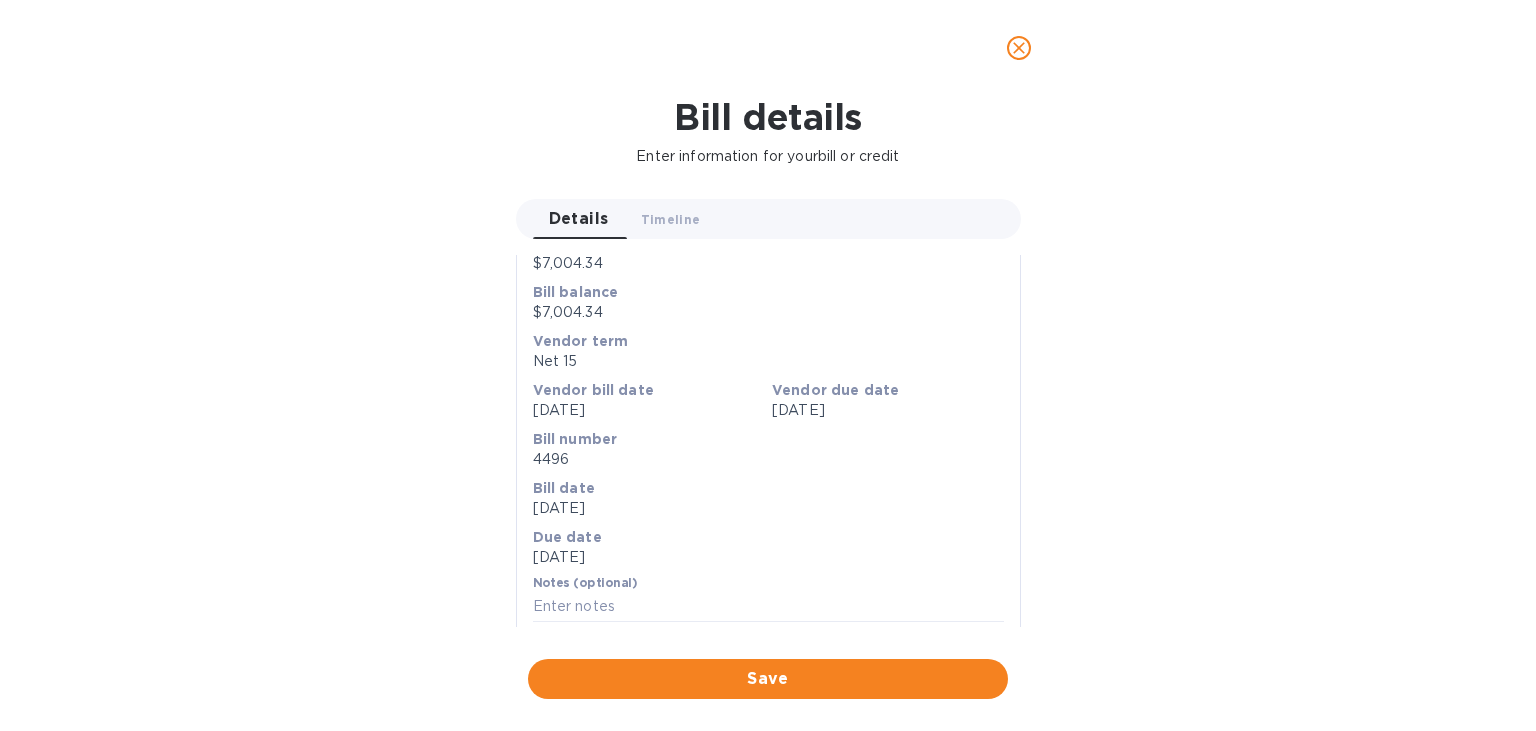 click on "Save" at bounding box center (768, 679) 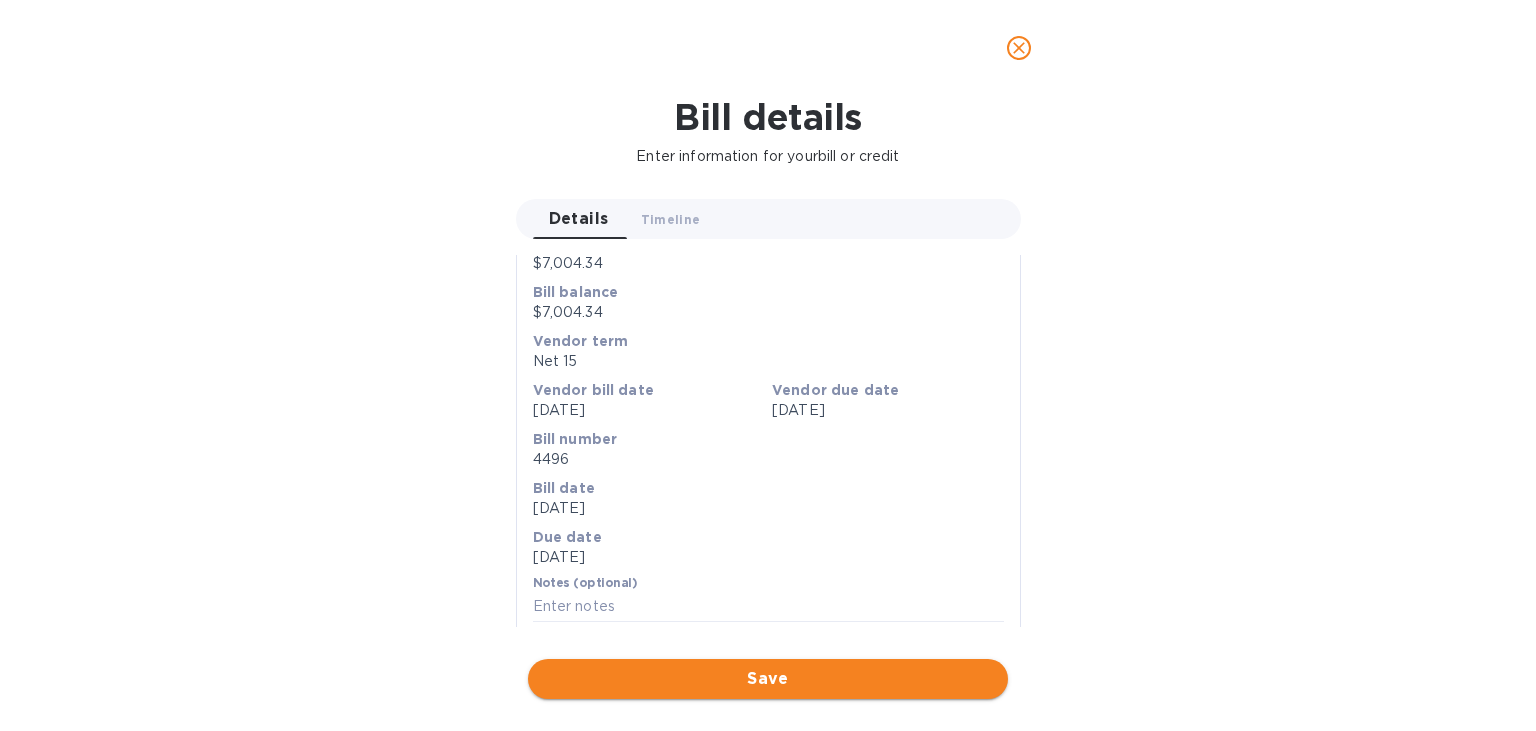 click on "Save" at bounding box center [768, 679] 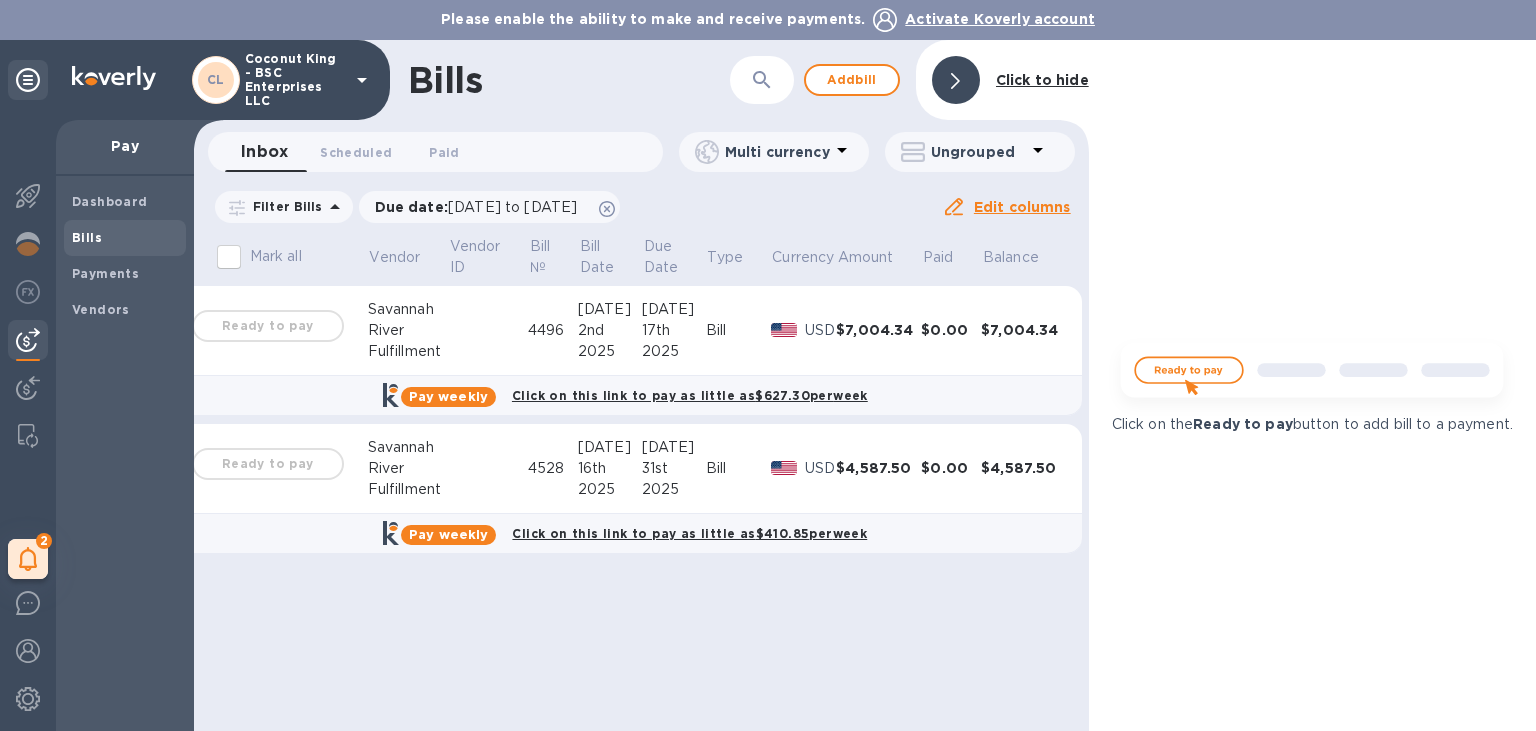scroll, scrollTop: 0, scrollLeft: 0, axis: both 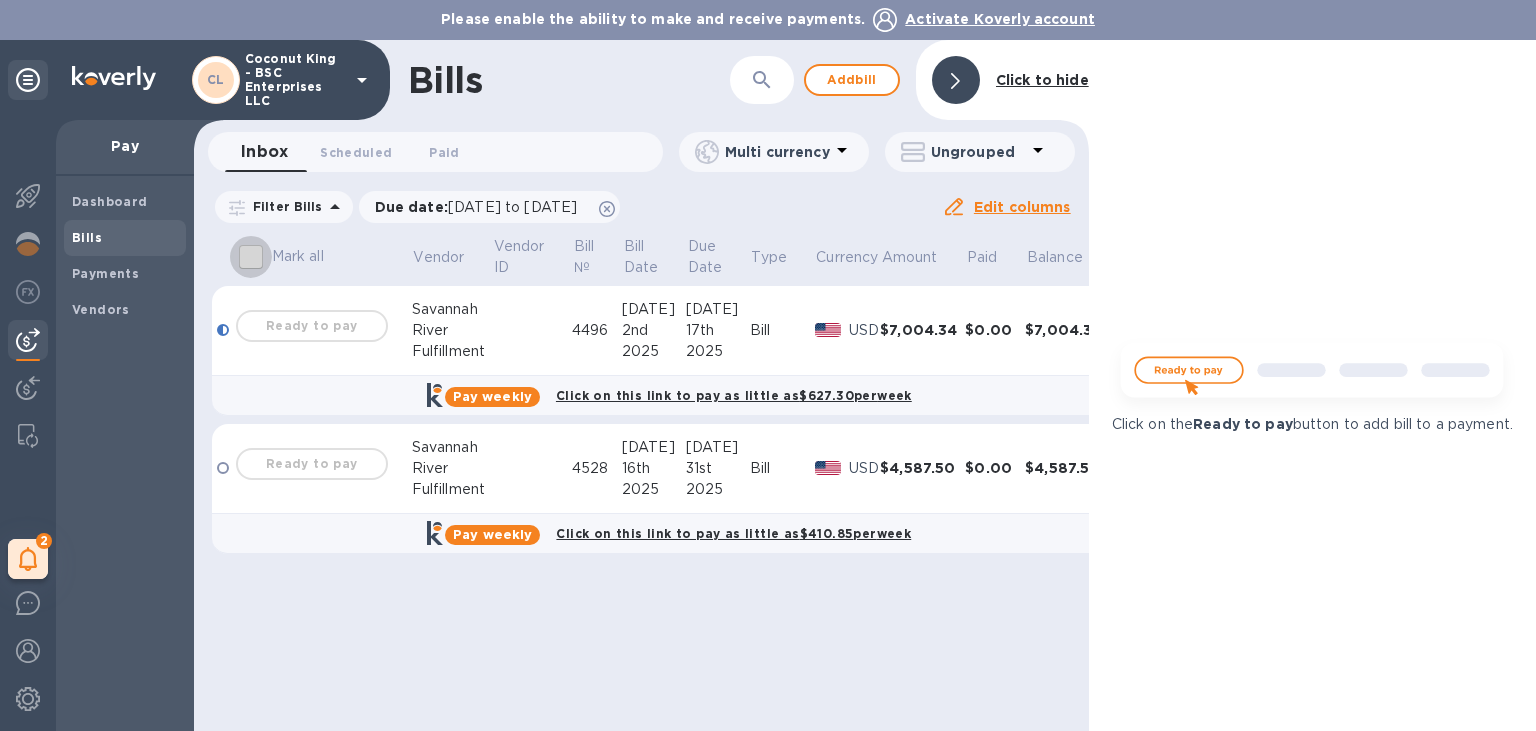click on "Mark all" at bounding box center (251, 257) 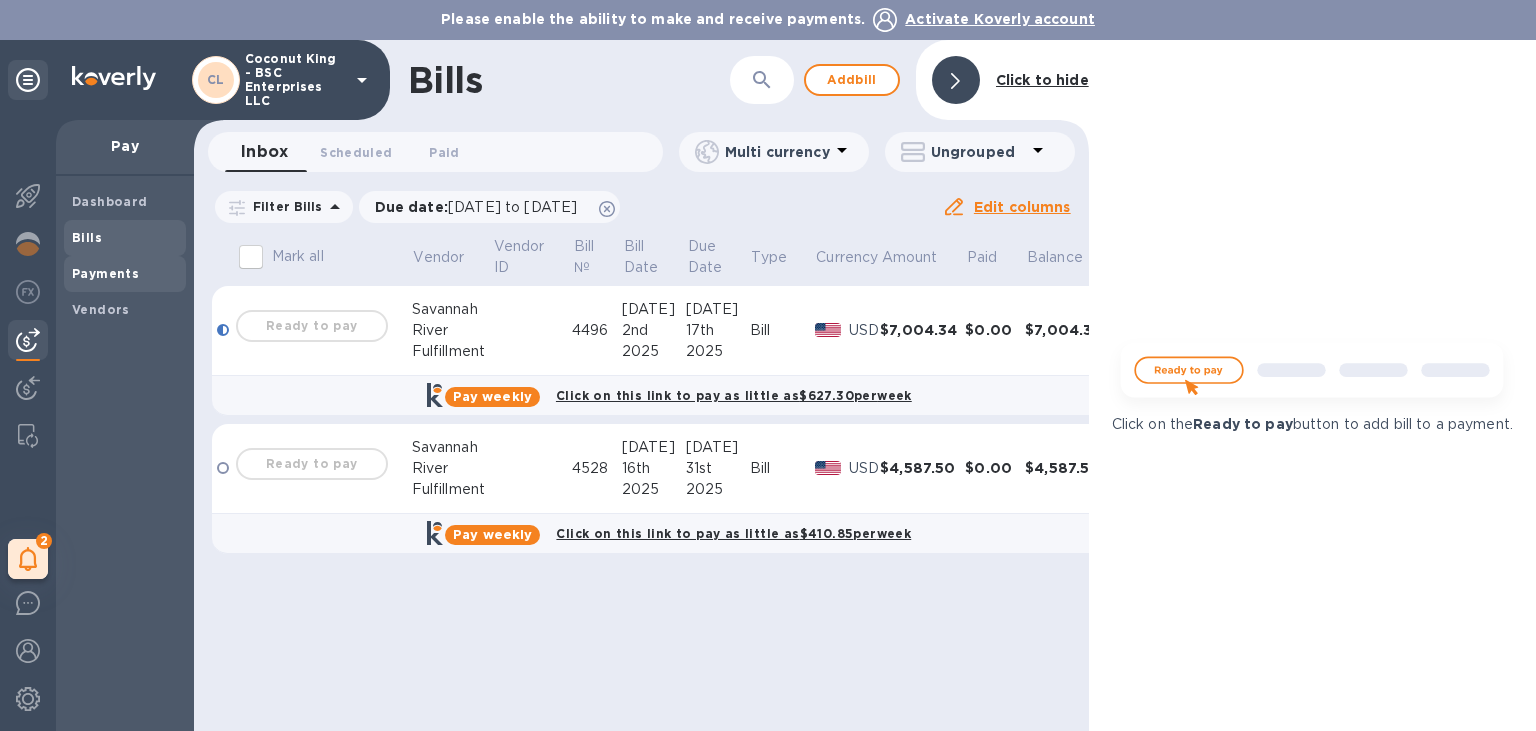 click on "Payments" at bounding box center (105, 273) 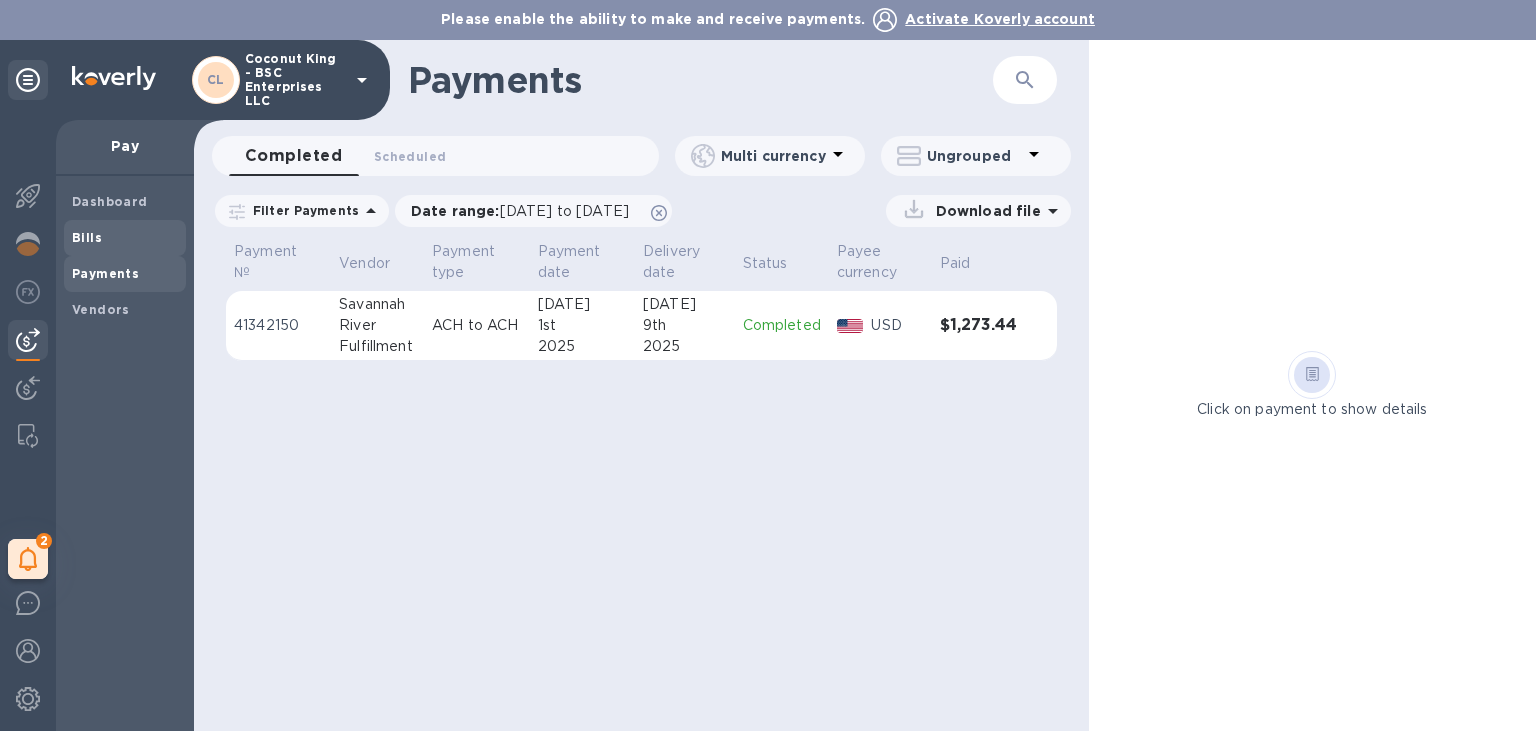 click on "Bills" at bounding box center [125, 238] 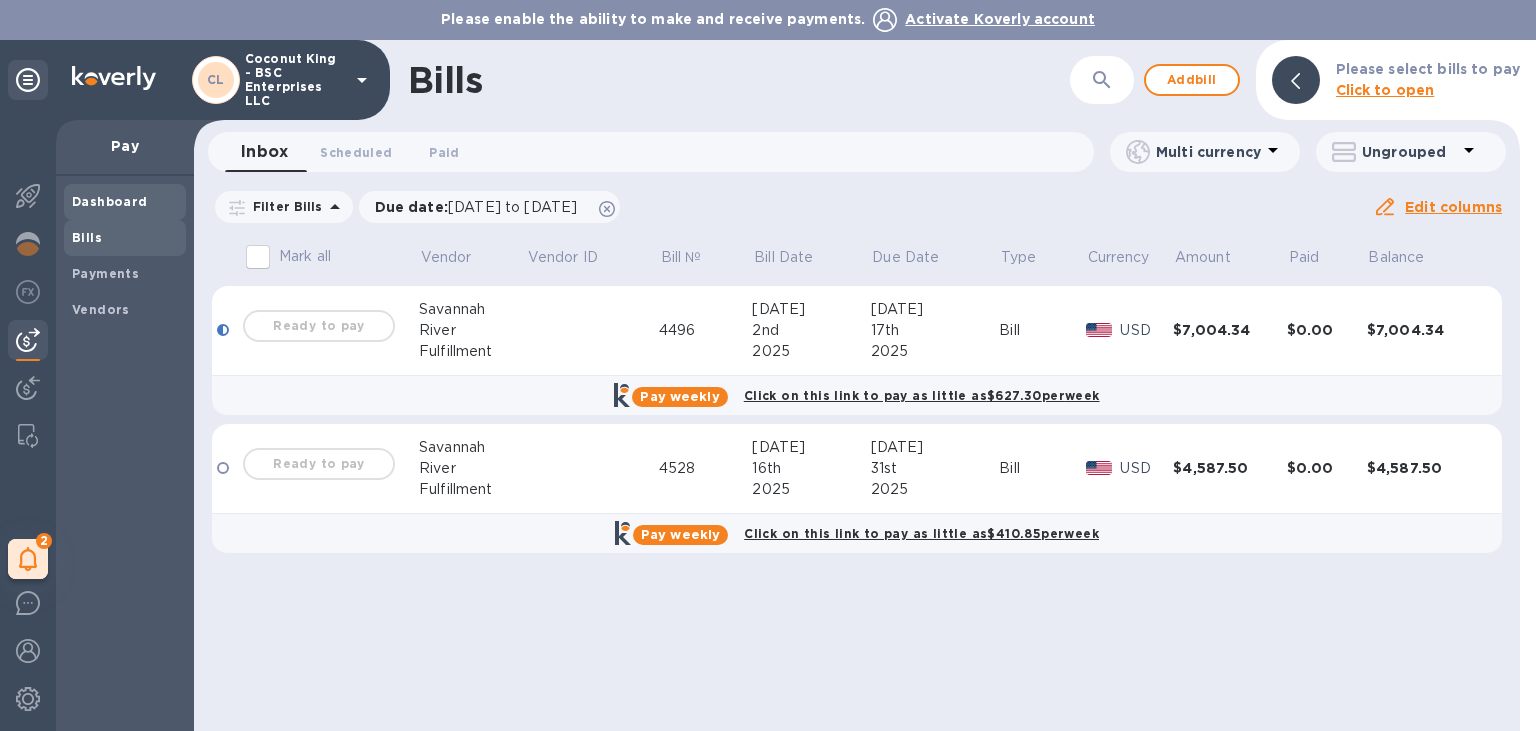click on "Dashboard" at bounding box center (110, 202) 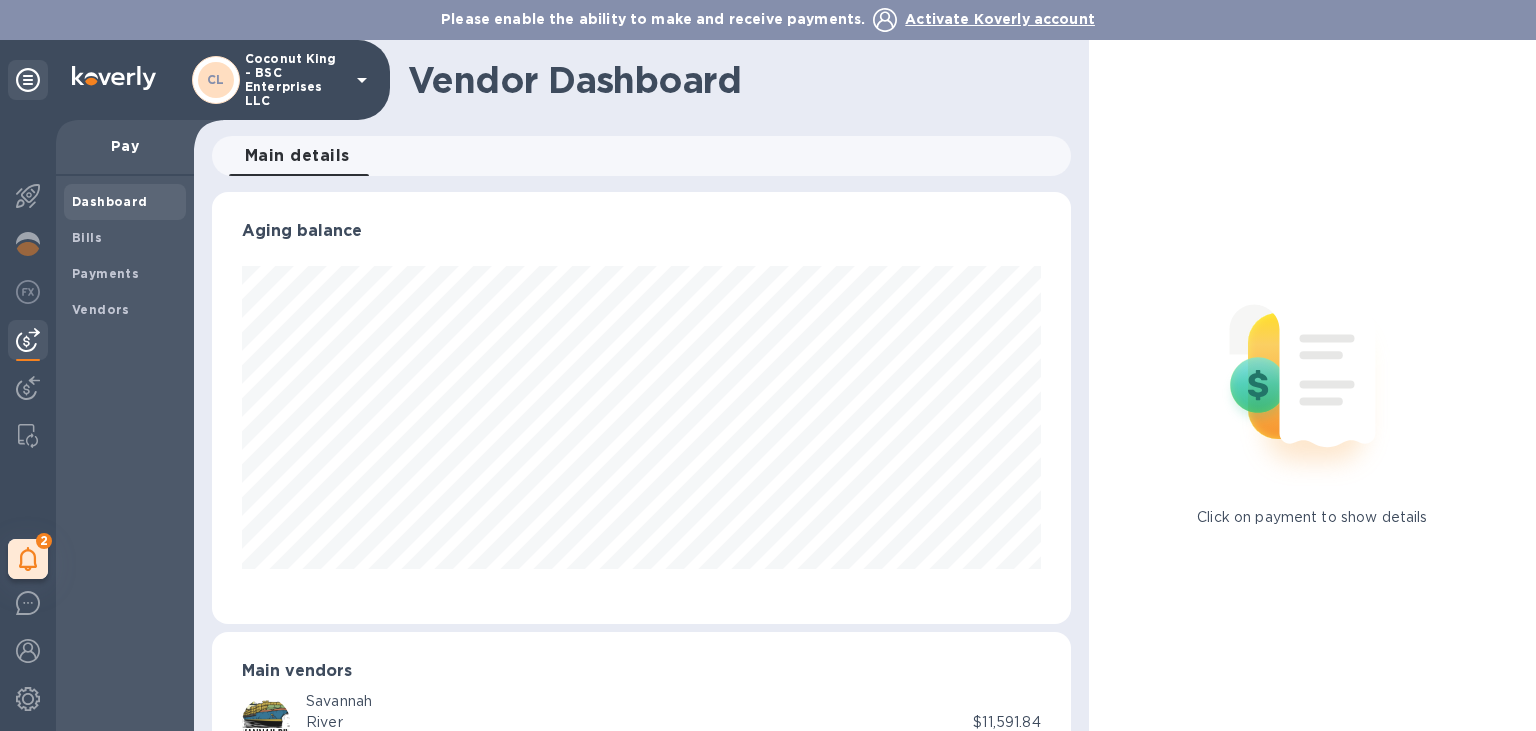 scroll, scrollTop: 999568, scrollLeft: 999142, axis: both 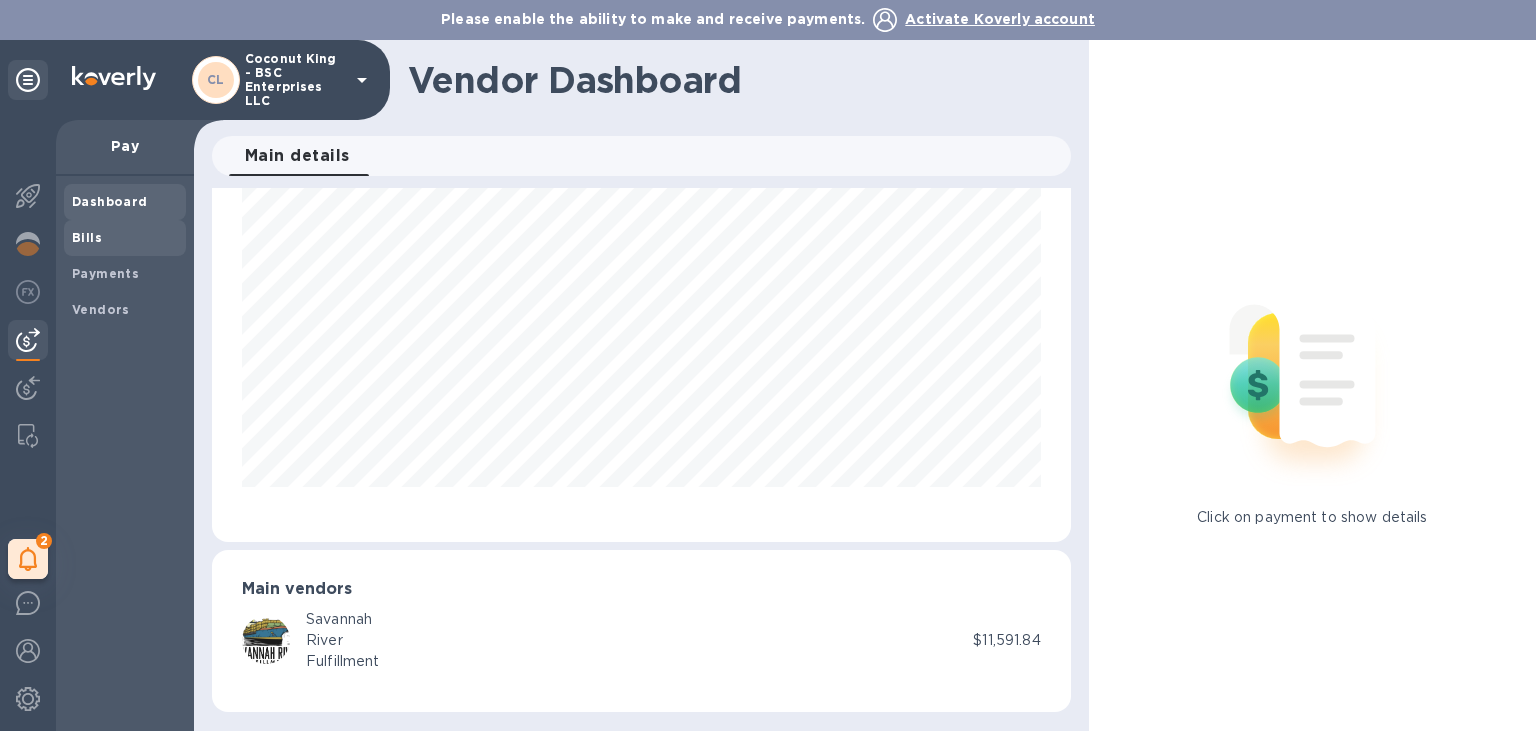 click on "Bills" at bounding box center (125, 238) 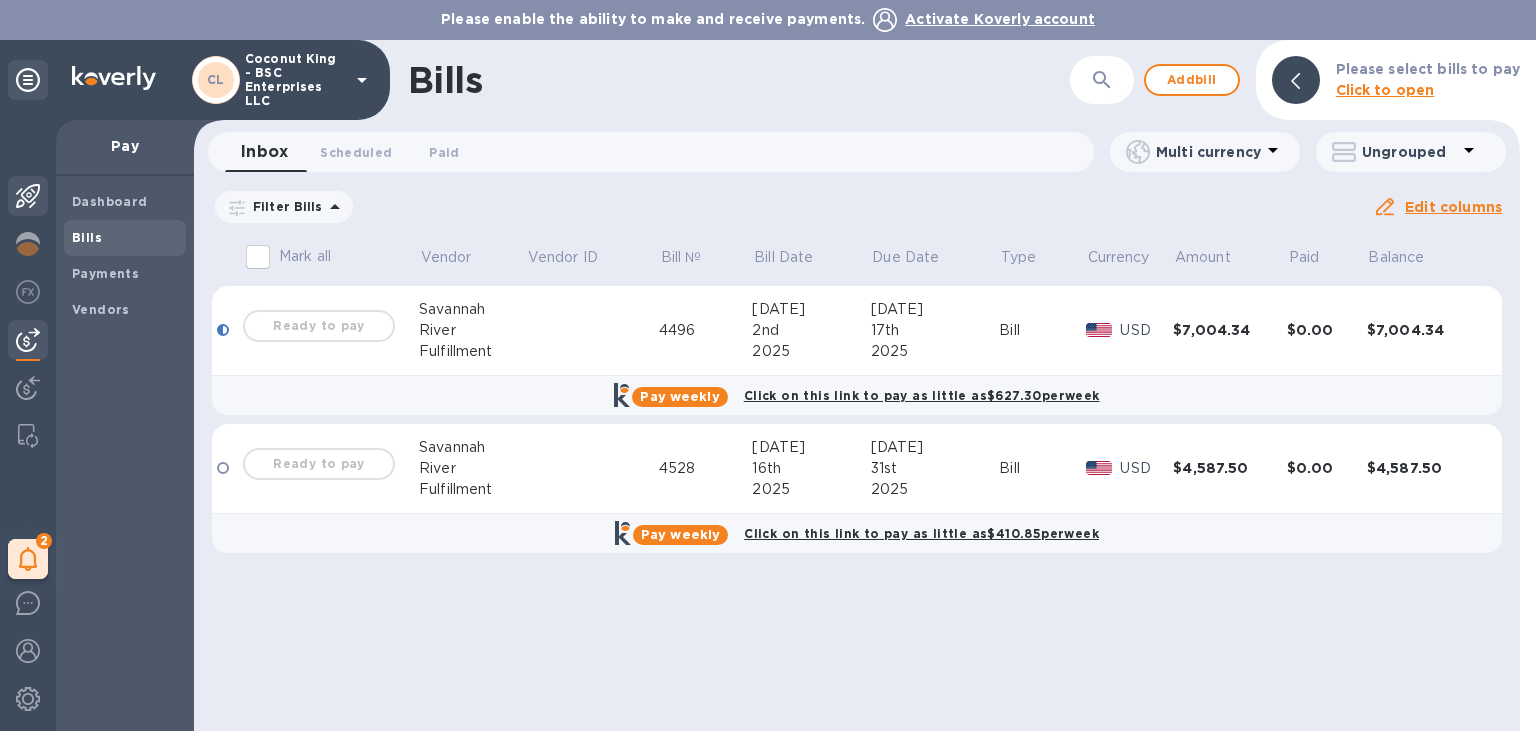 click at bounding box center [28, 196] 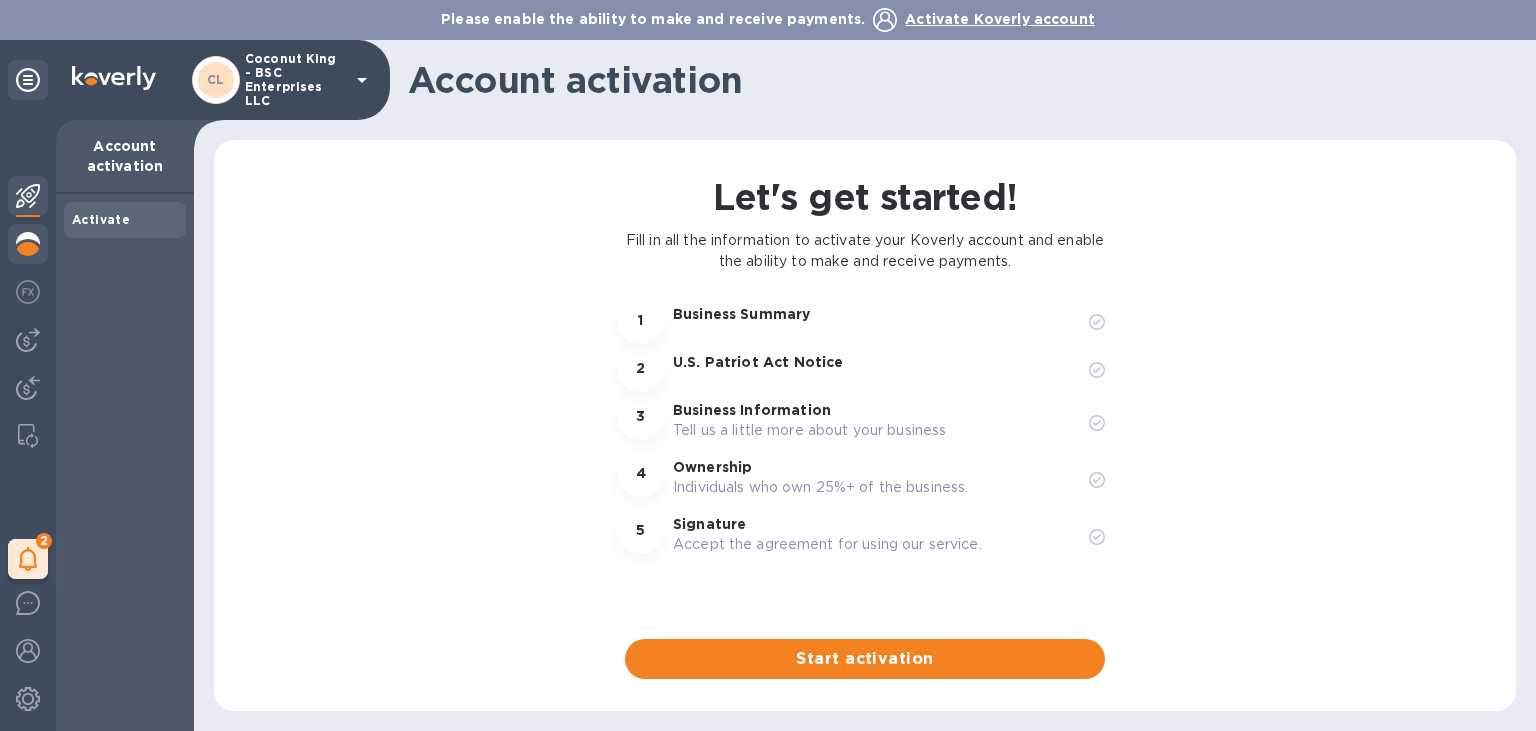 click at bounding box center (28, 244) 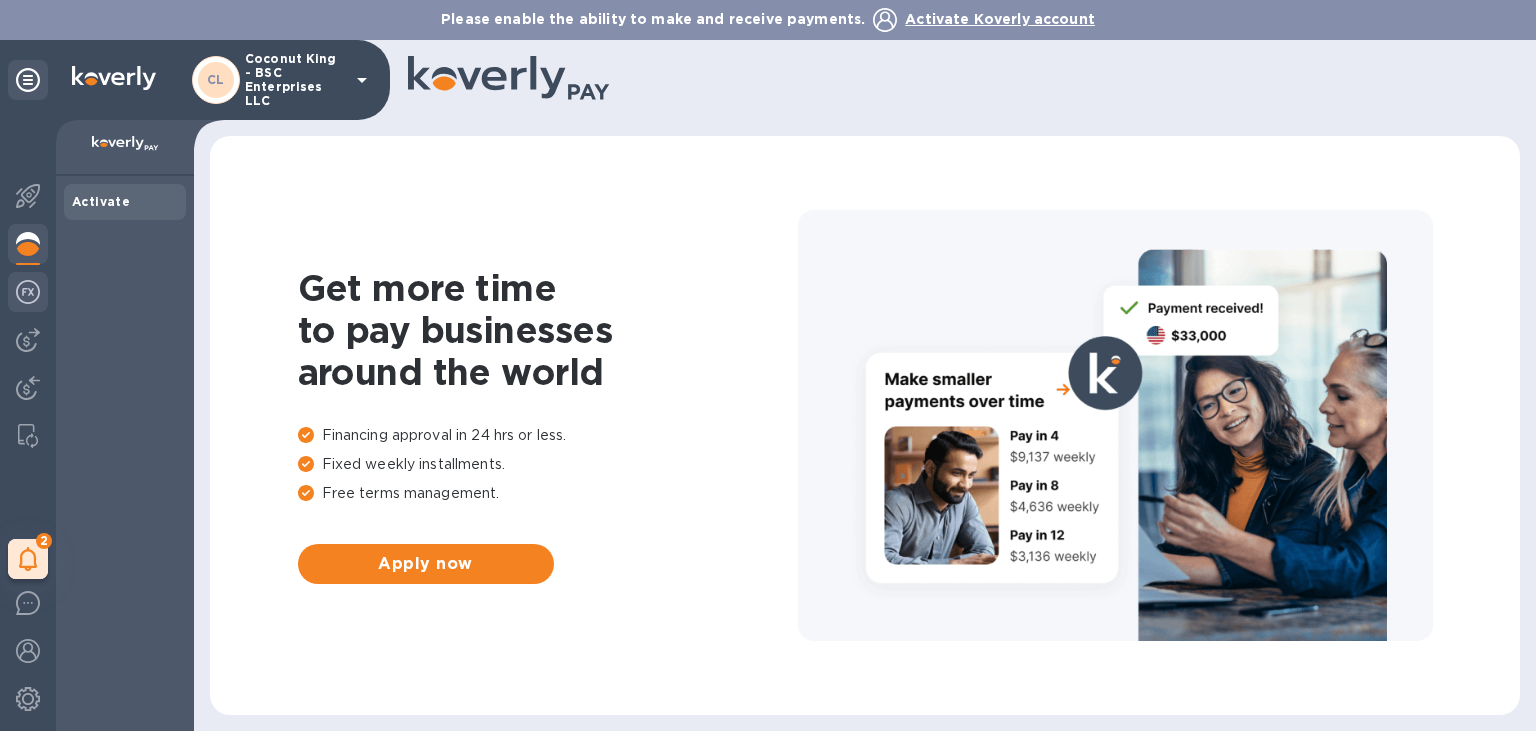 click at bounding box center (28, 292) 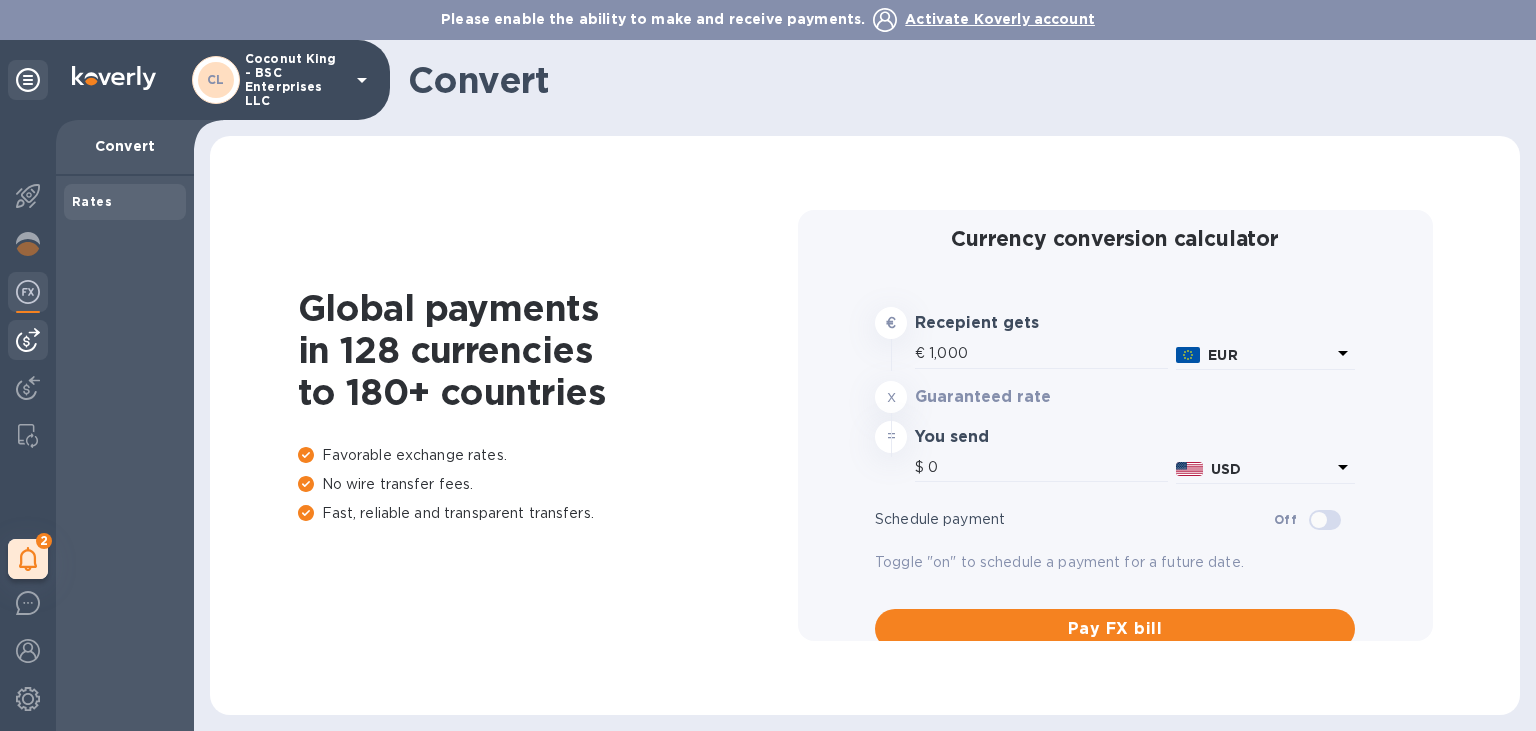 click at bounding box center [28, 340] 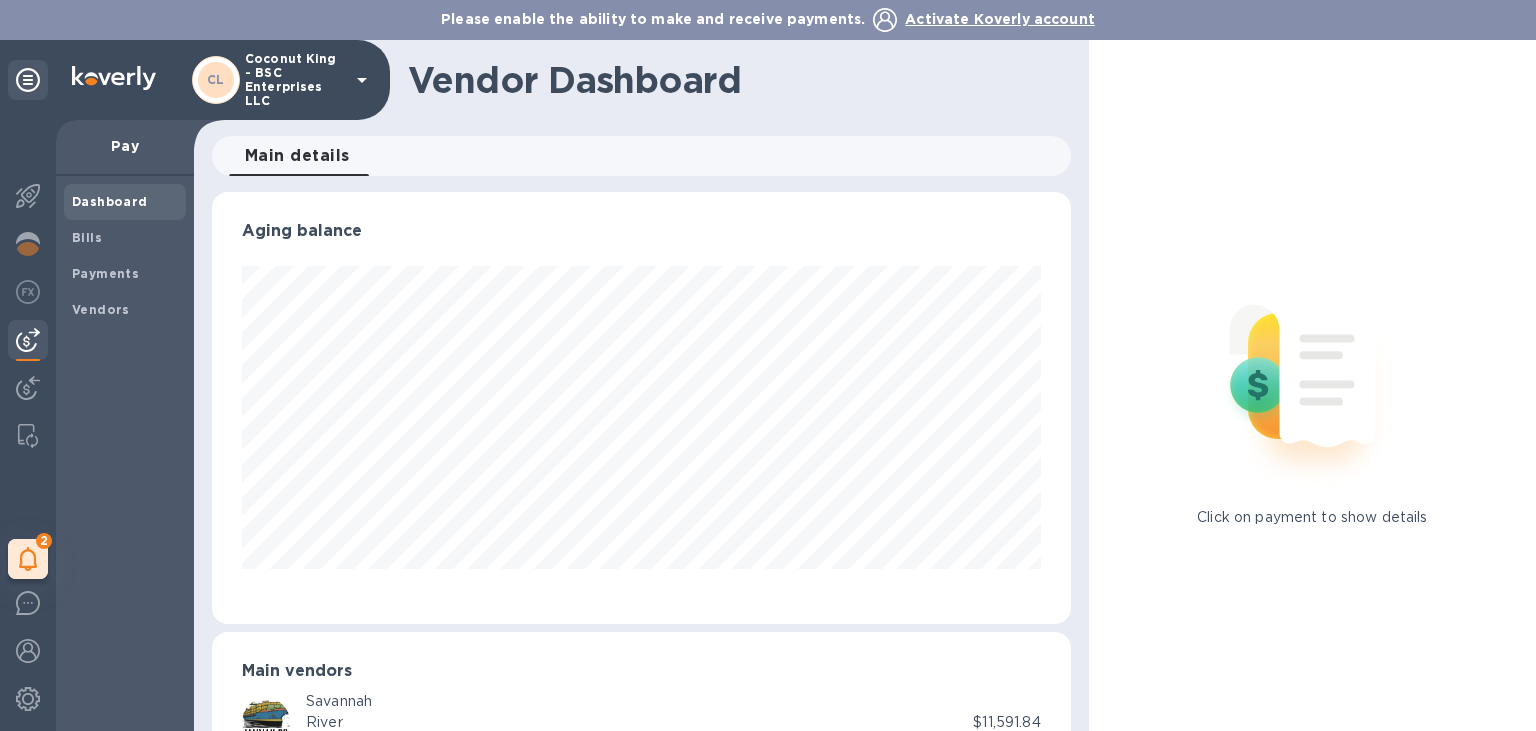 scroll, scrollTop: 999568, scrollLeft: 999142, axis: both 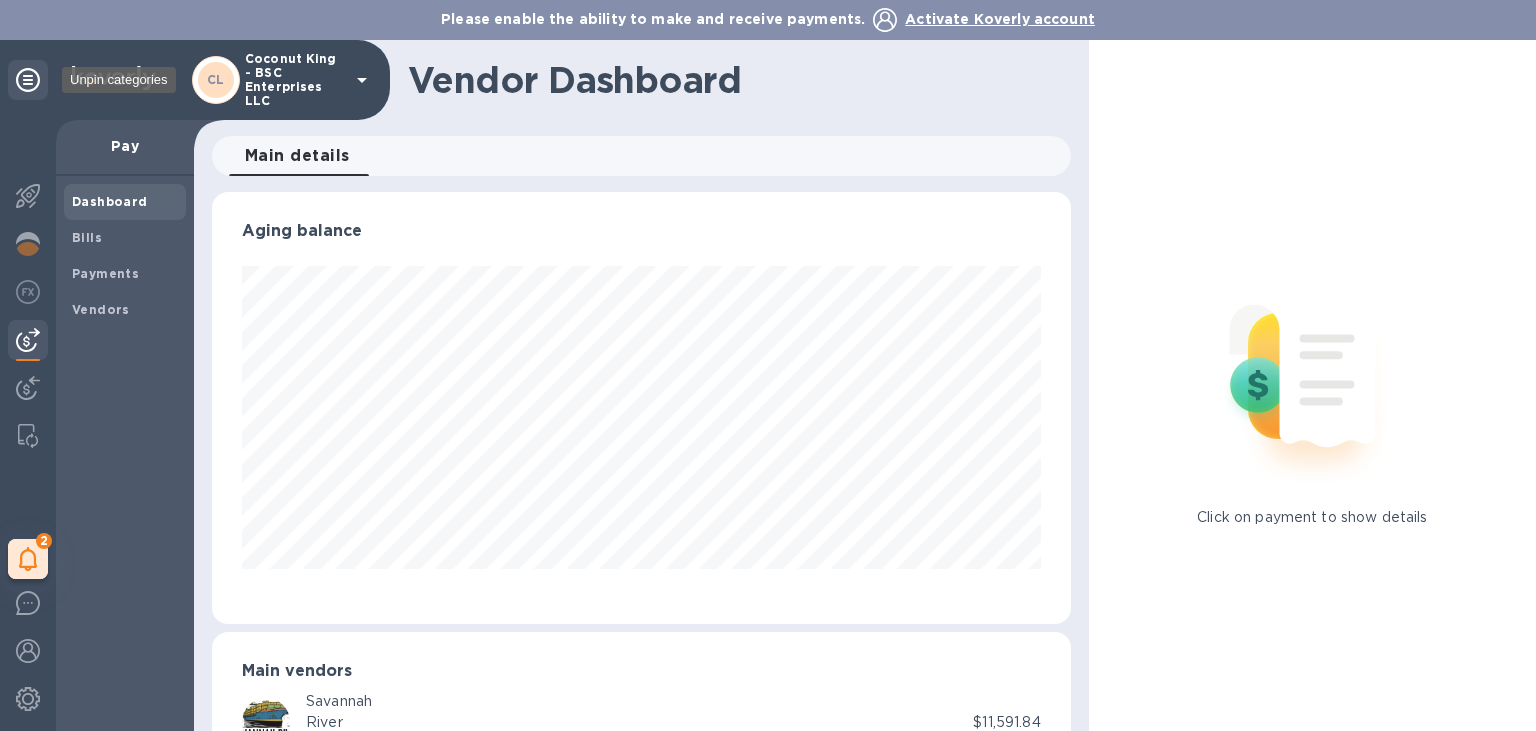click 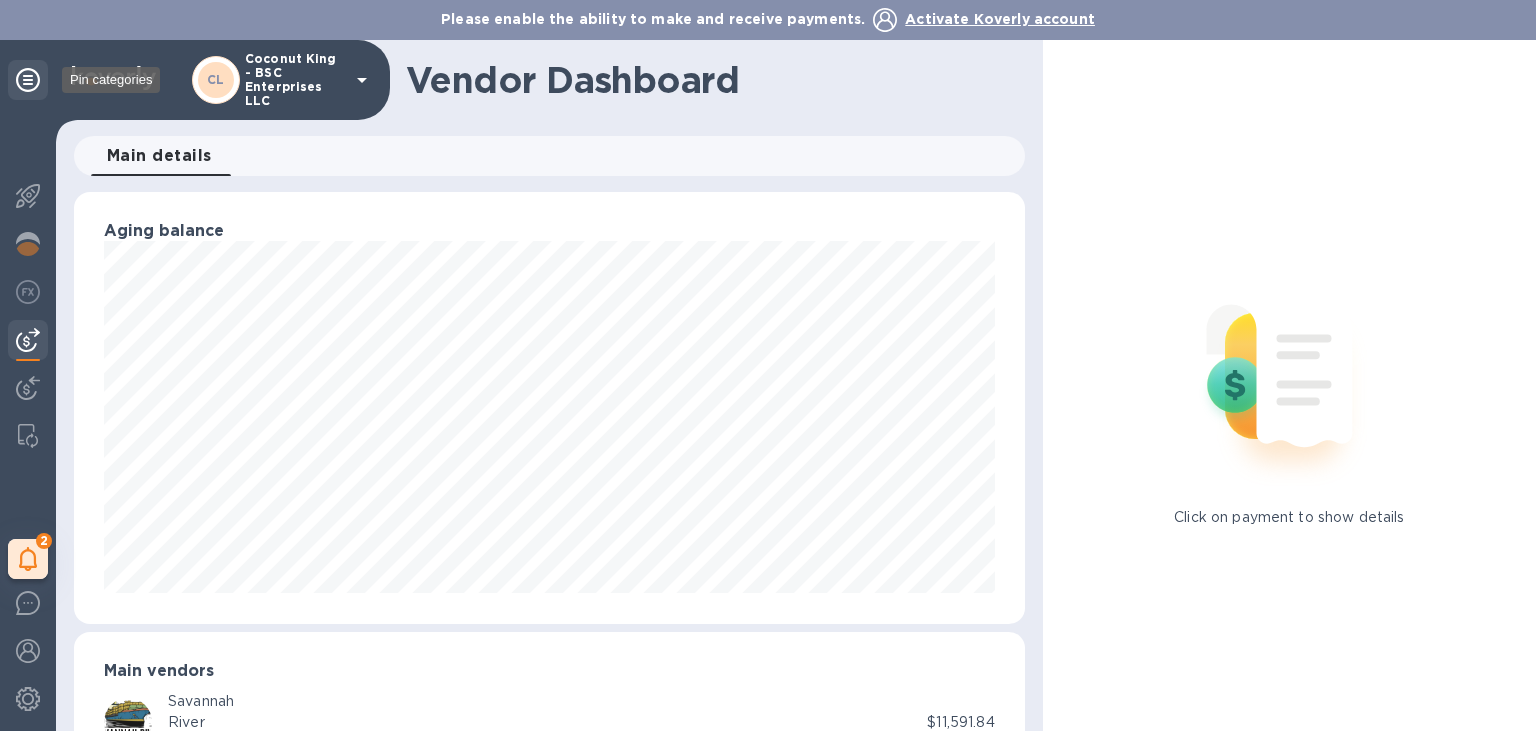 scroll, scrollTop: 999568, scrollLeft: 999050, axis: both 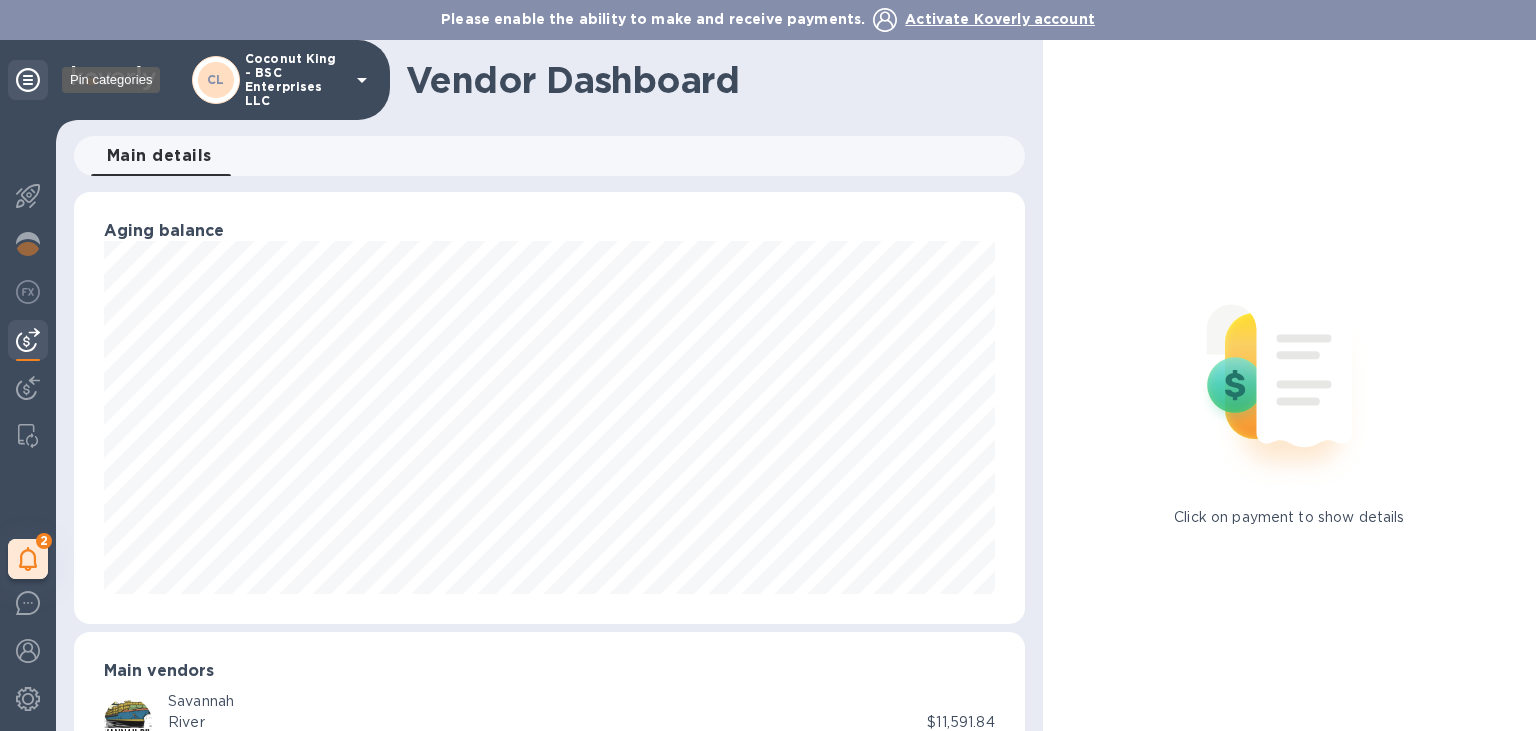 click 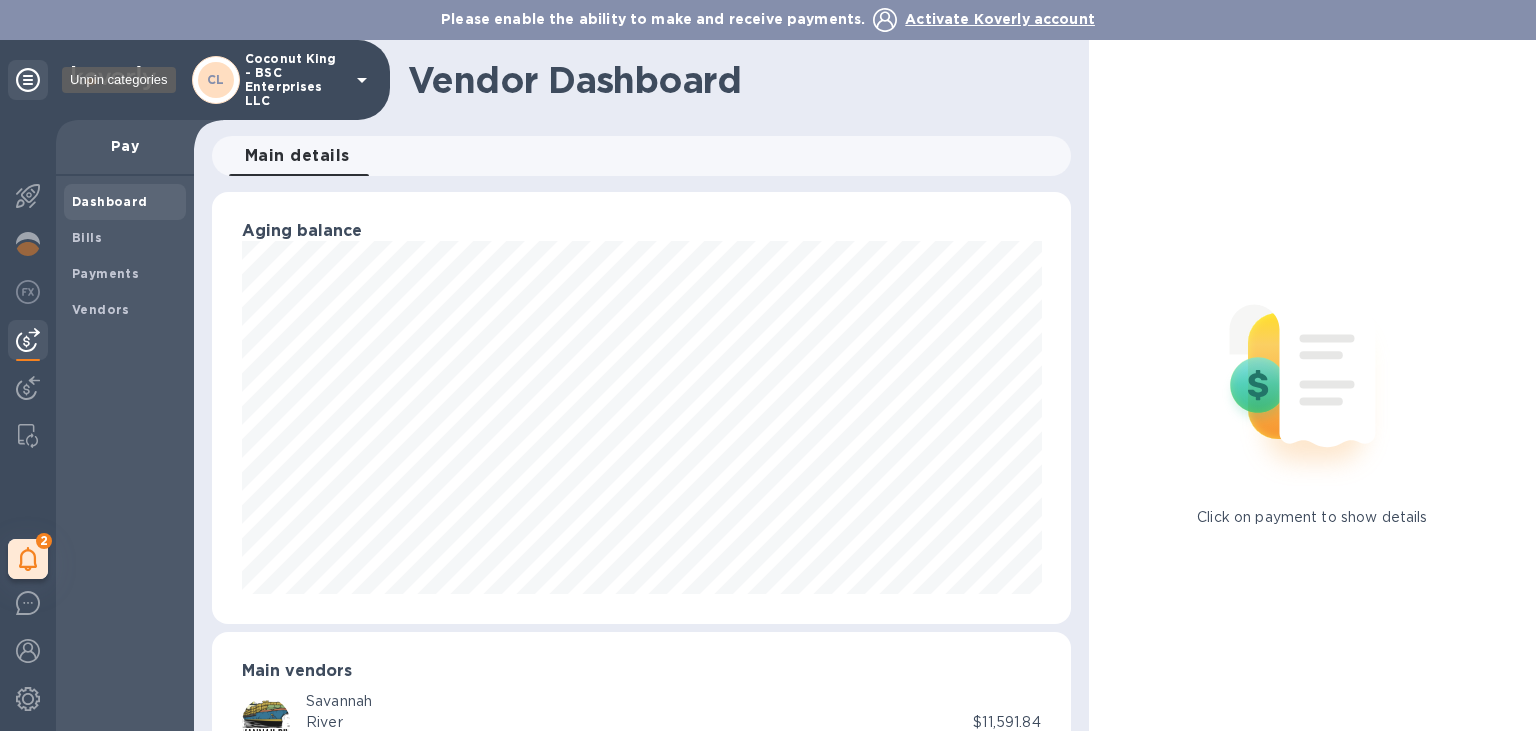 scroll, scrollTop: 999568, scrollLeft: 999142, axis: both 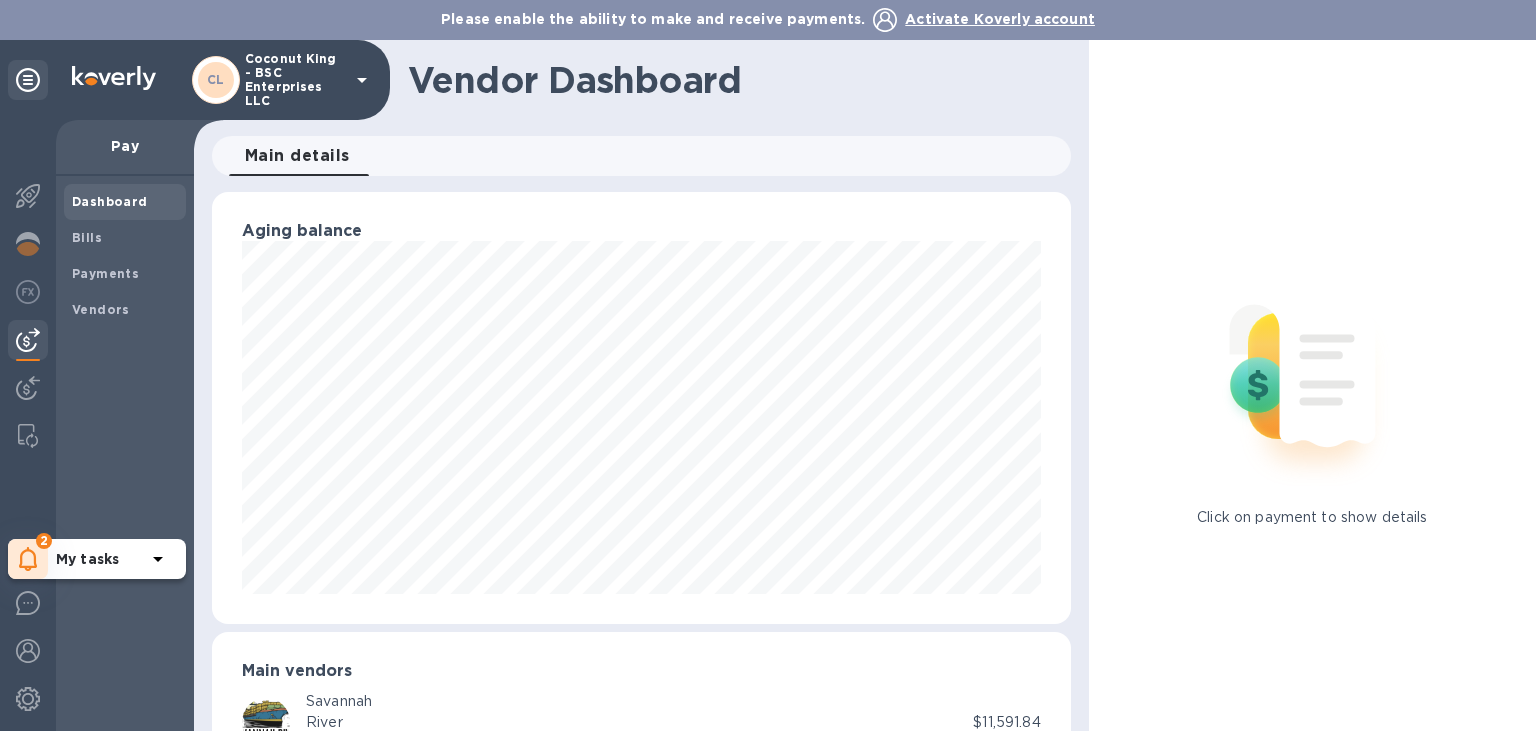 click 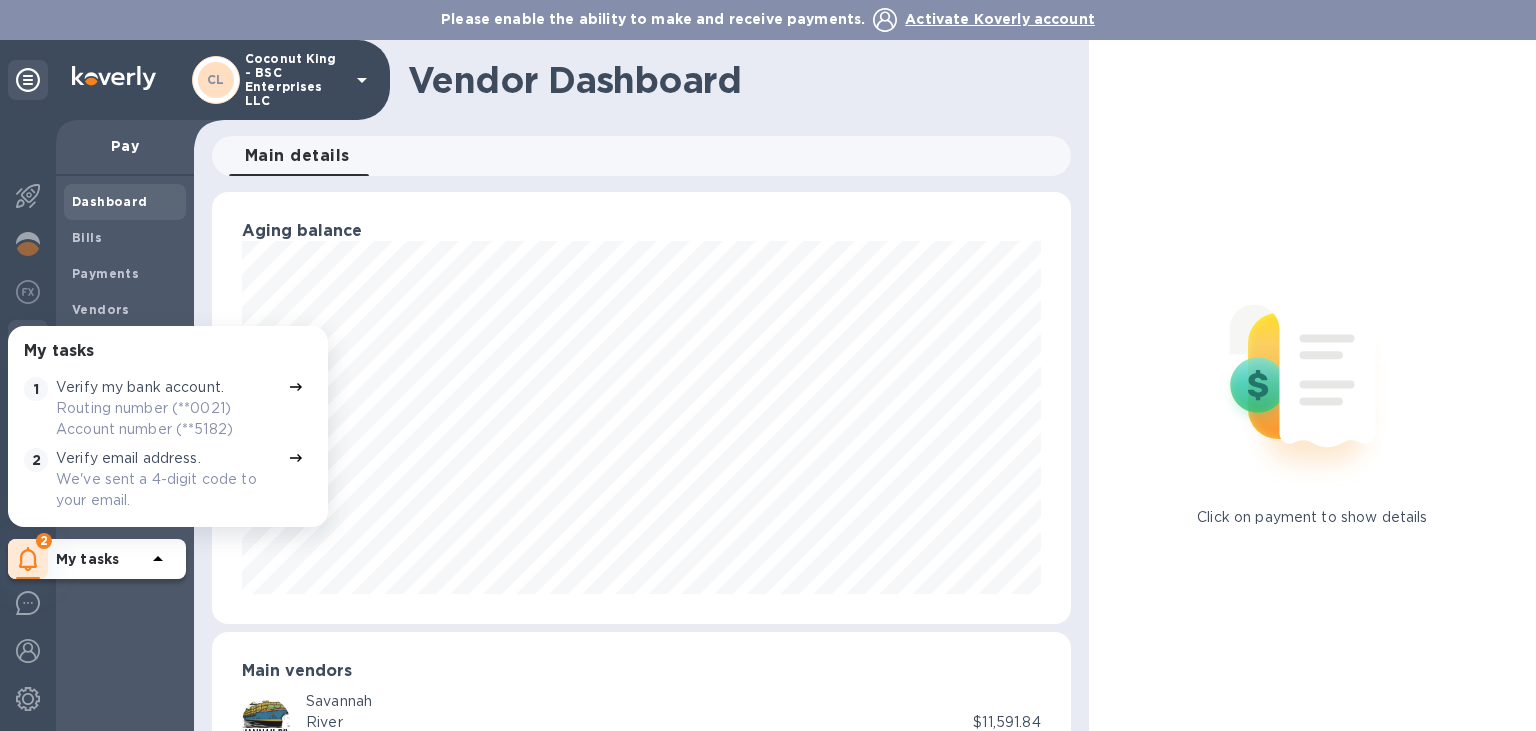 click on "Verify my bank account." at bounding box center (140, 387) 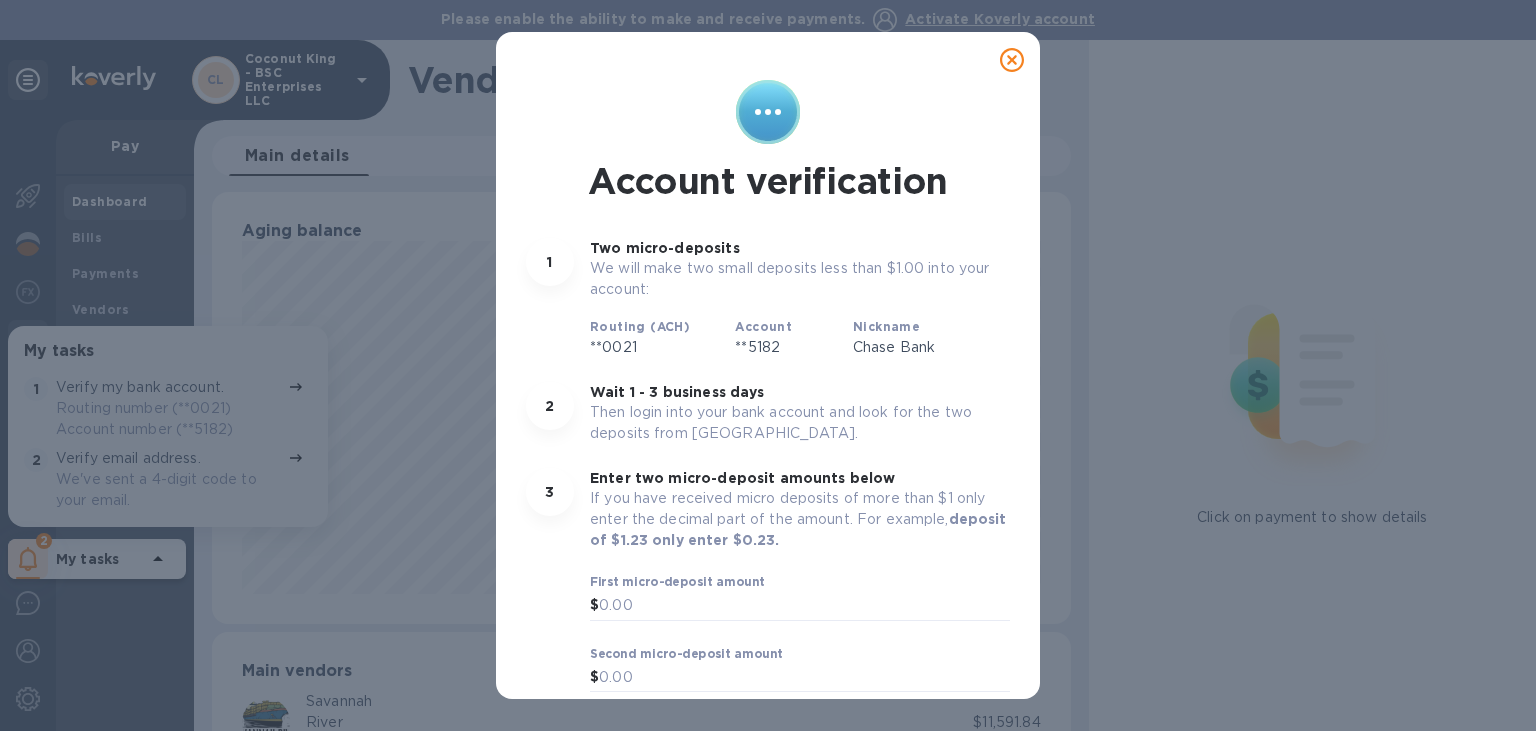 scroll, scrollTop: 120, scrollLeft: 0, axis: vertical 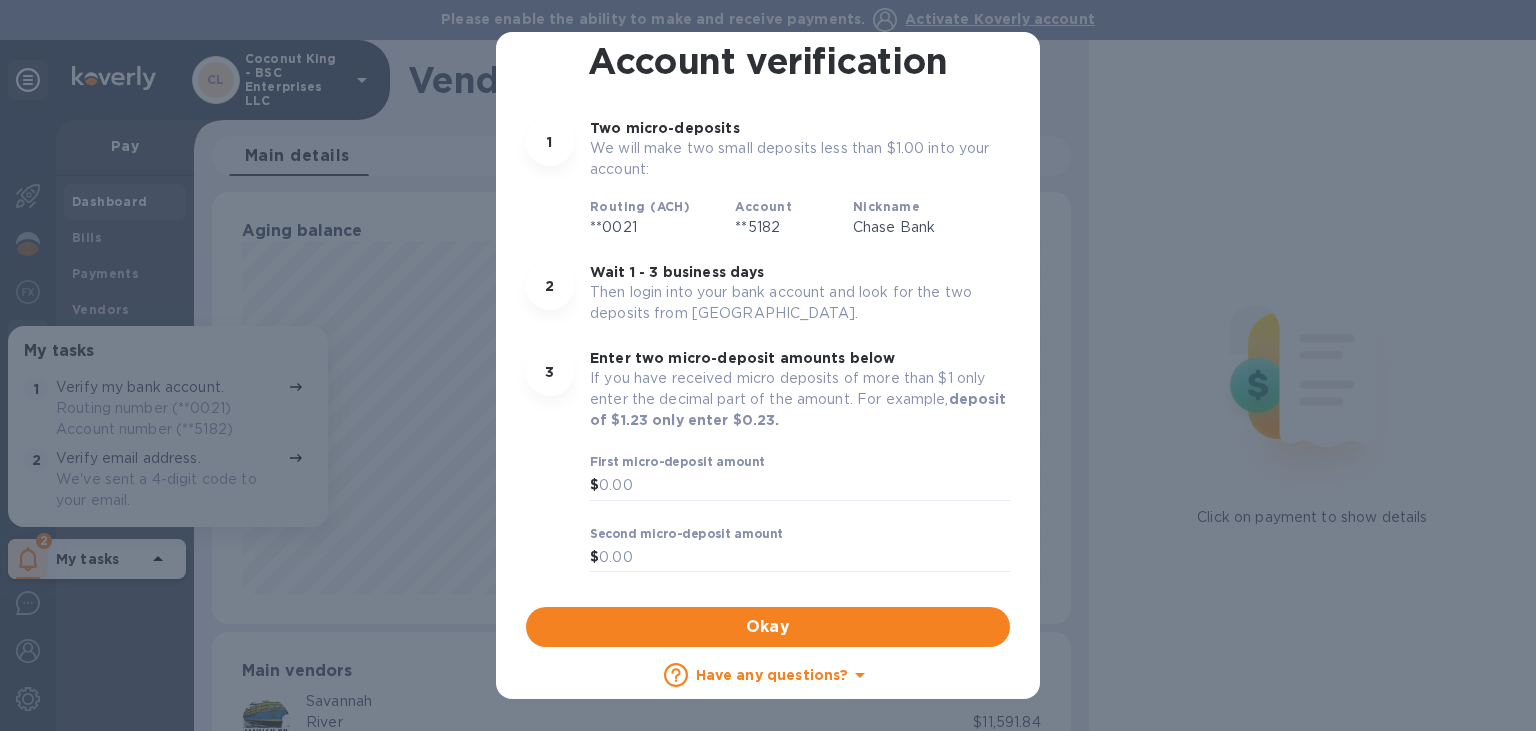 click on "Account verification 1 Two micro-deposits We will make two small deposits less than $1.00 into your account: Routing (ACH) **0021 Account **5182 Nickname Chase Bank 2 Wait 1 - 3 business days Then login into your bank account and look for the two deposits from Koverly. 3 Enter two micro-deposit amounts below If you have received micro deposits of more than $1 only enter the decimal part of the amount. For example,  deposit of $1.23 only enter $0.23. First micro-deposit amount $ ​ Second micro-deposit amount $ ​ Okay Have any questions?" at bounding box center [768, 365] 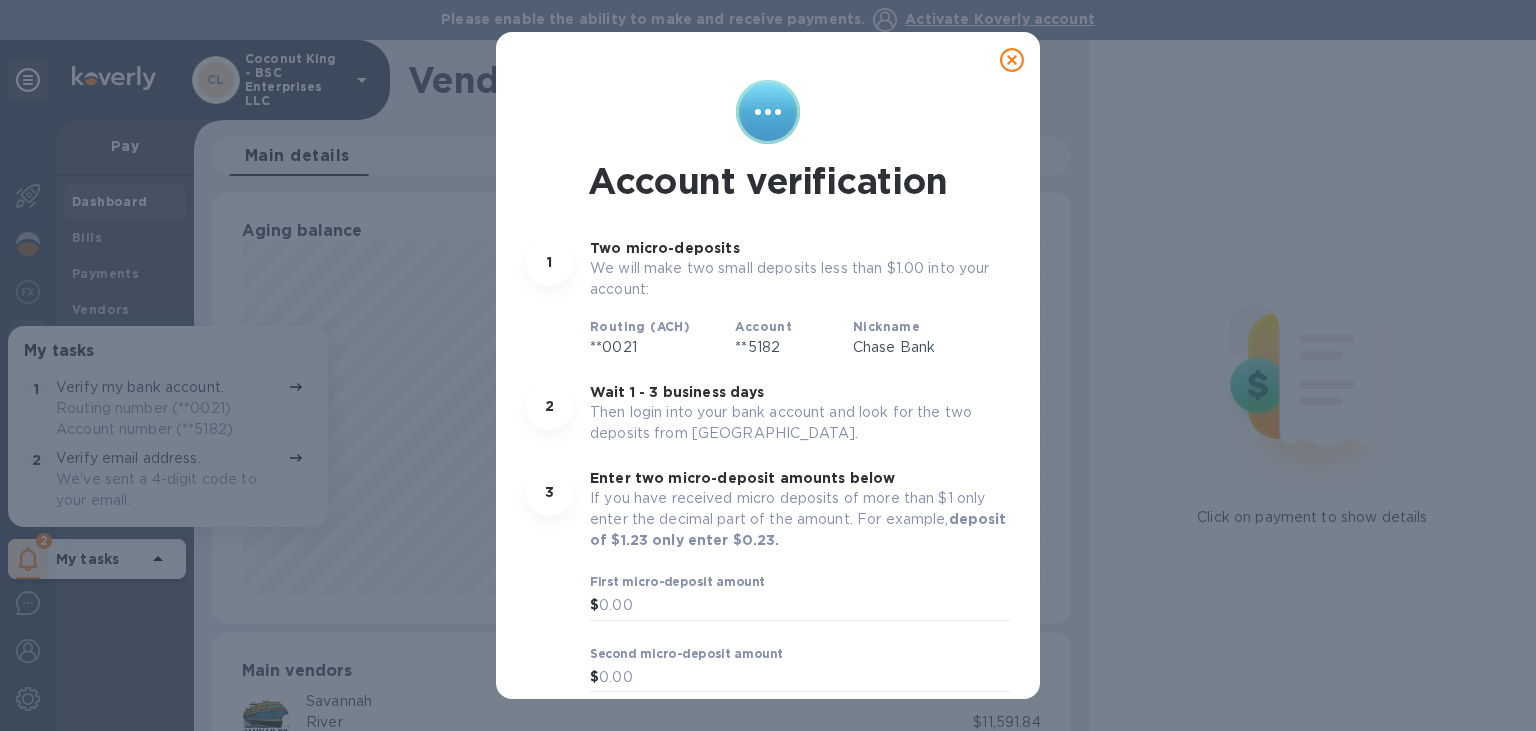 click 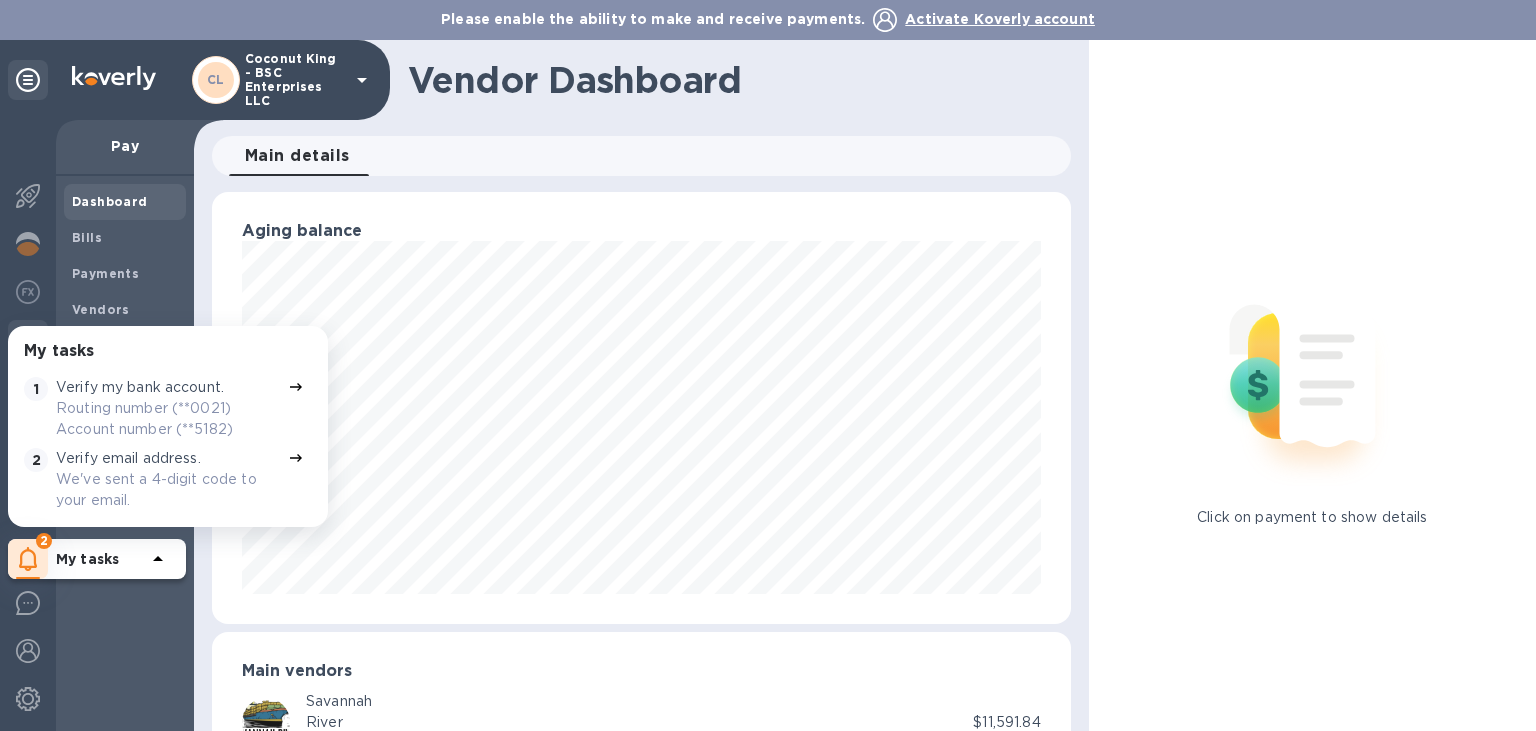 click on "Activate Koverly account" at bounding box center [1000, 19] 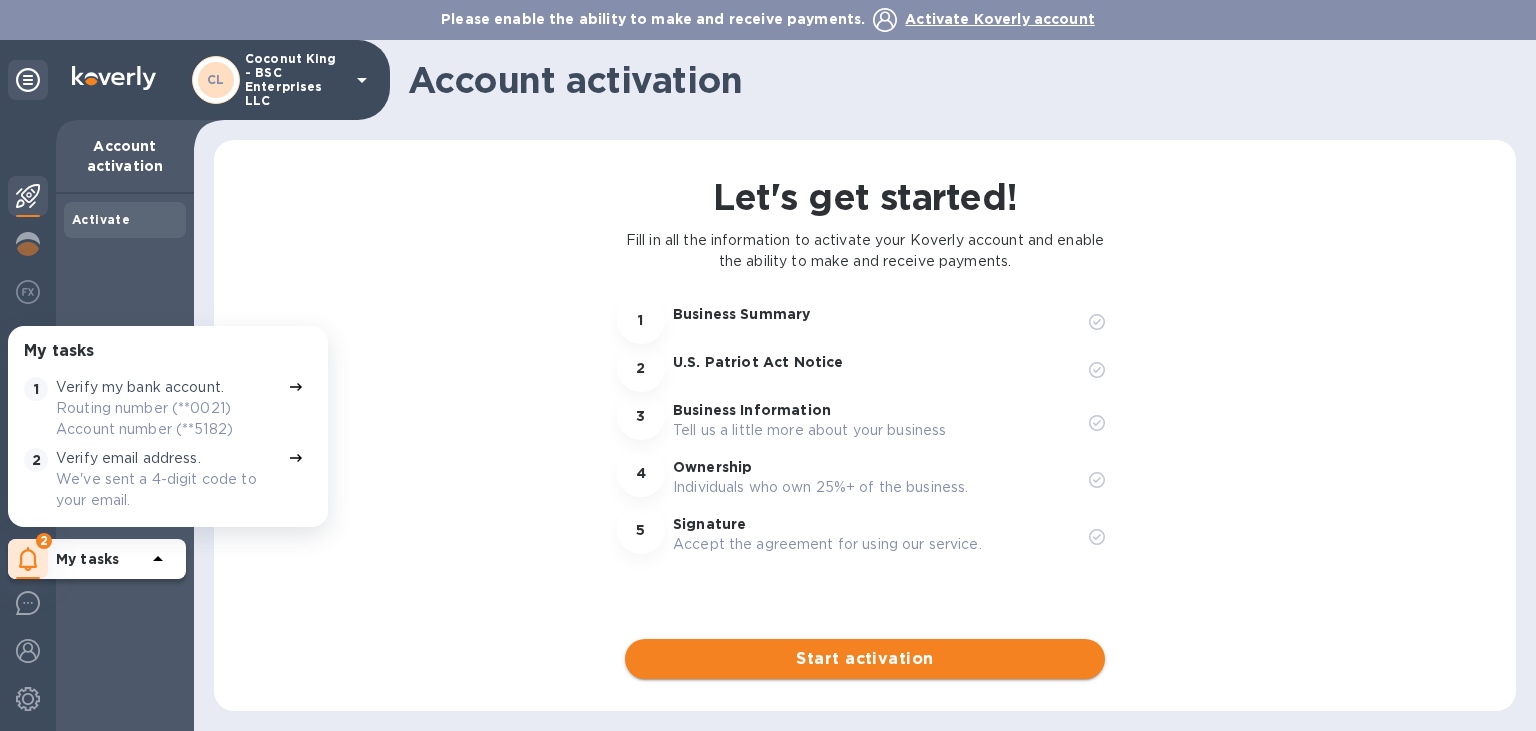 click on "Start activation" at bounding box center (865, 659) 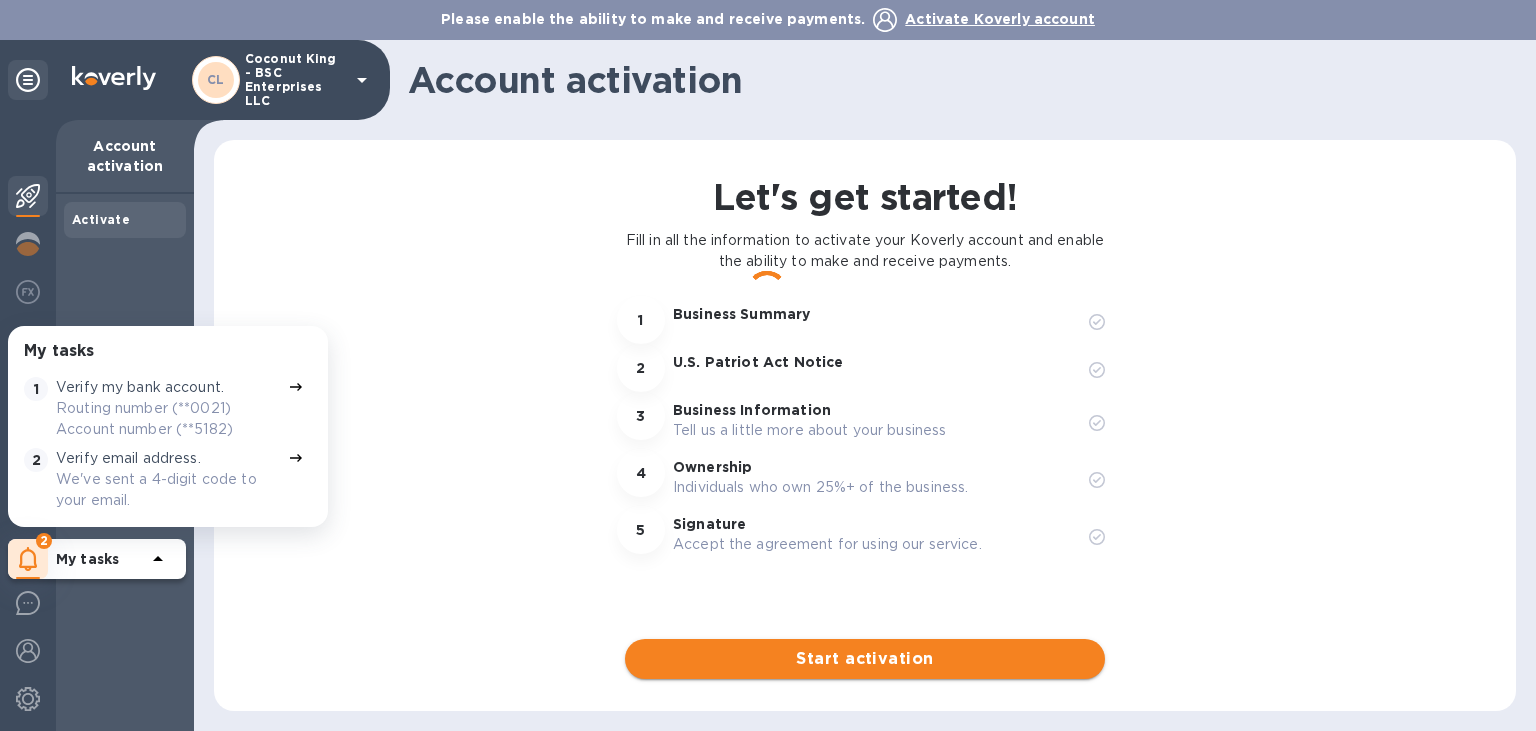 scroll, scrollTop: 0, scrollLeft: 0, axis: both 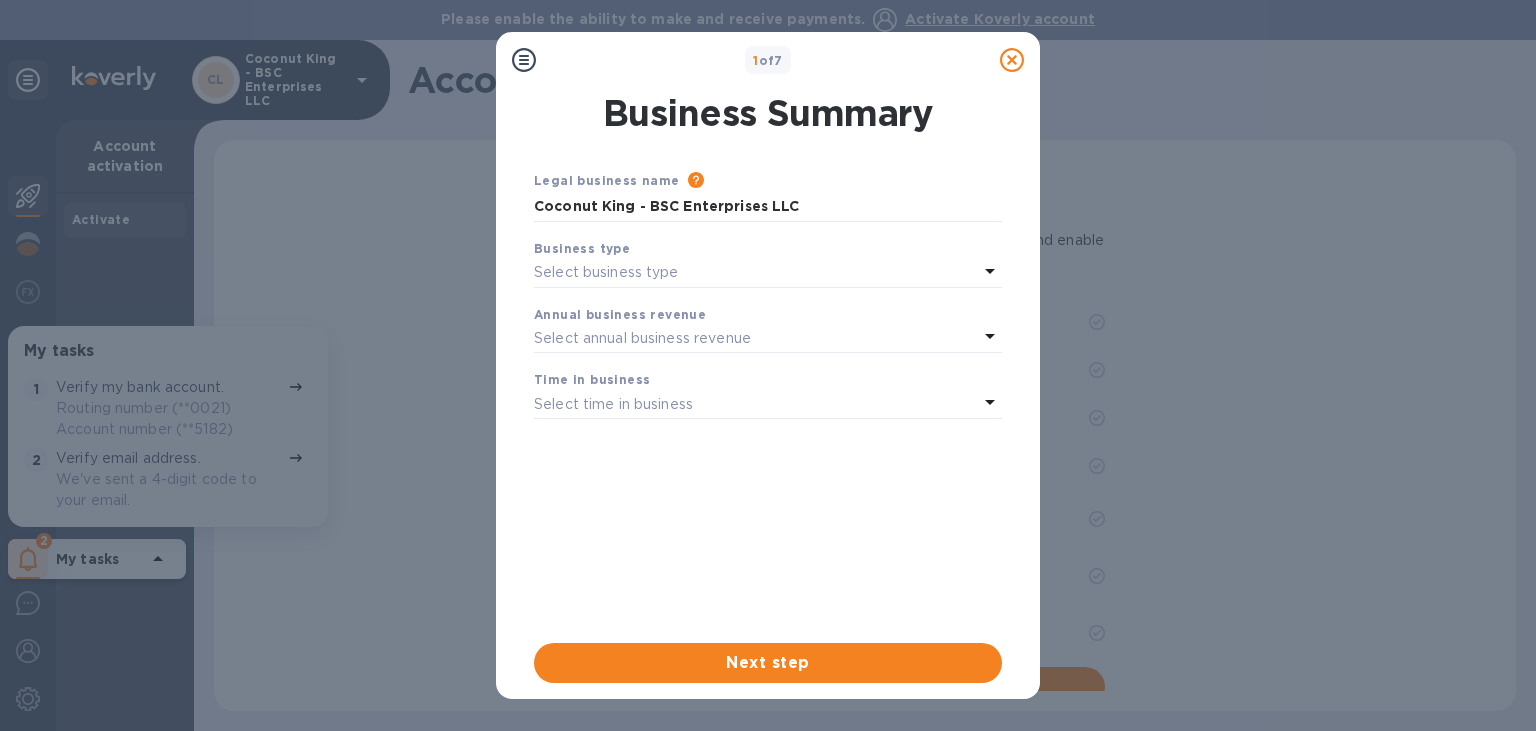click 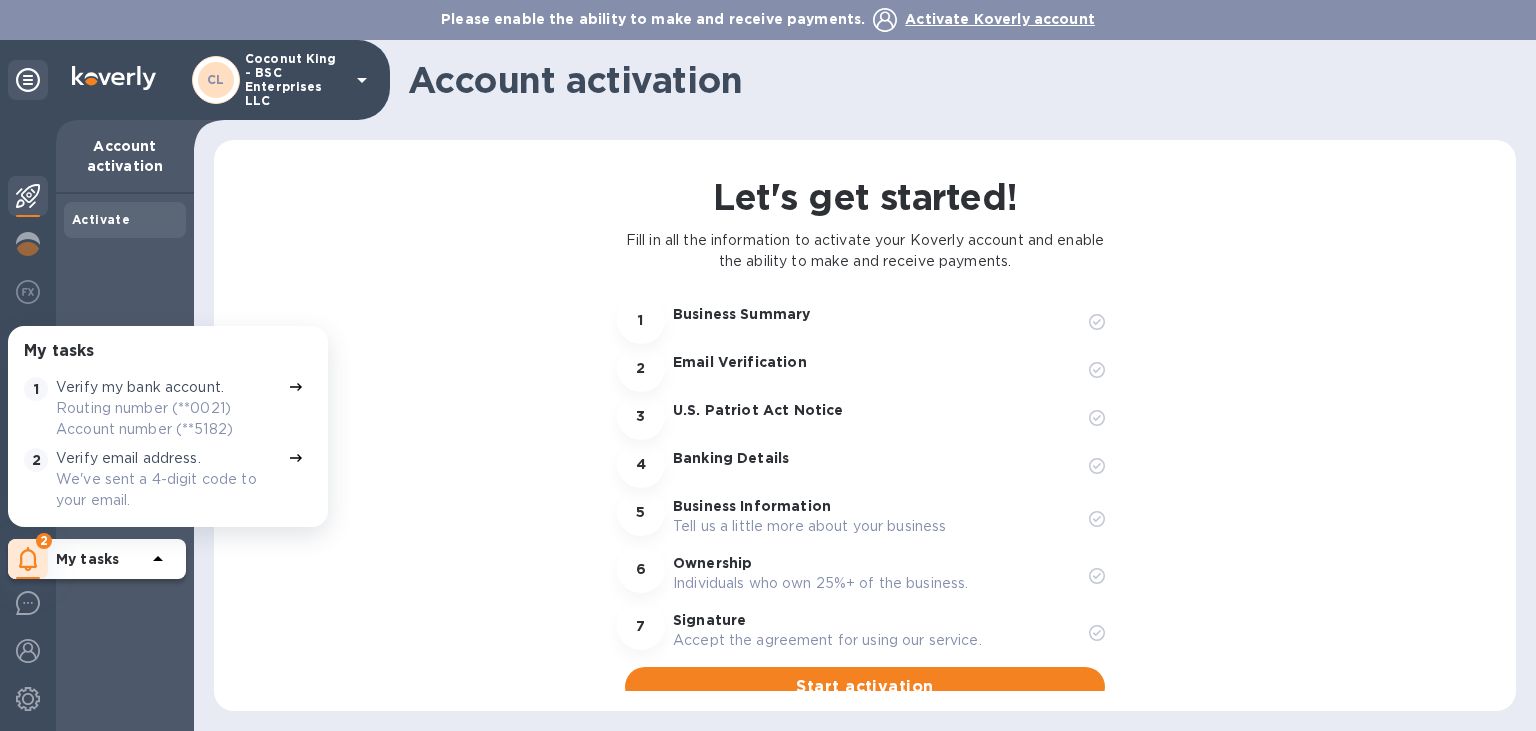 click on "Let's get started! Fill in all the information to activate your Koverly account and enable the ability to make and receive payments. 1 Business Summary 2 Email Verification 3 U.S. Patriot Act Notice 4 Banking Details 5 Business Information Tell us a little more about your business 6 Ownership Individuals who own 25%+ of the business. 7 Signature Accept the agreement for using our service. Start activation" at bounding box center [865, 439] 